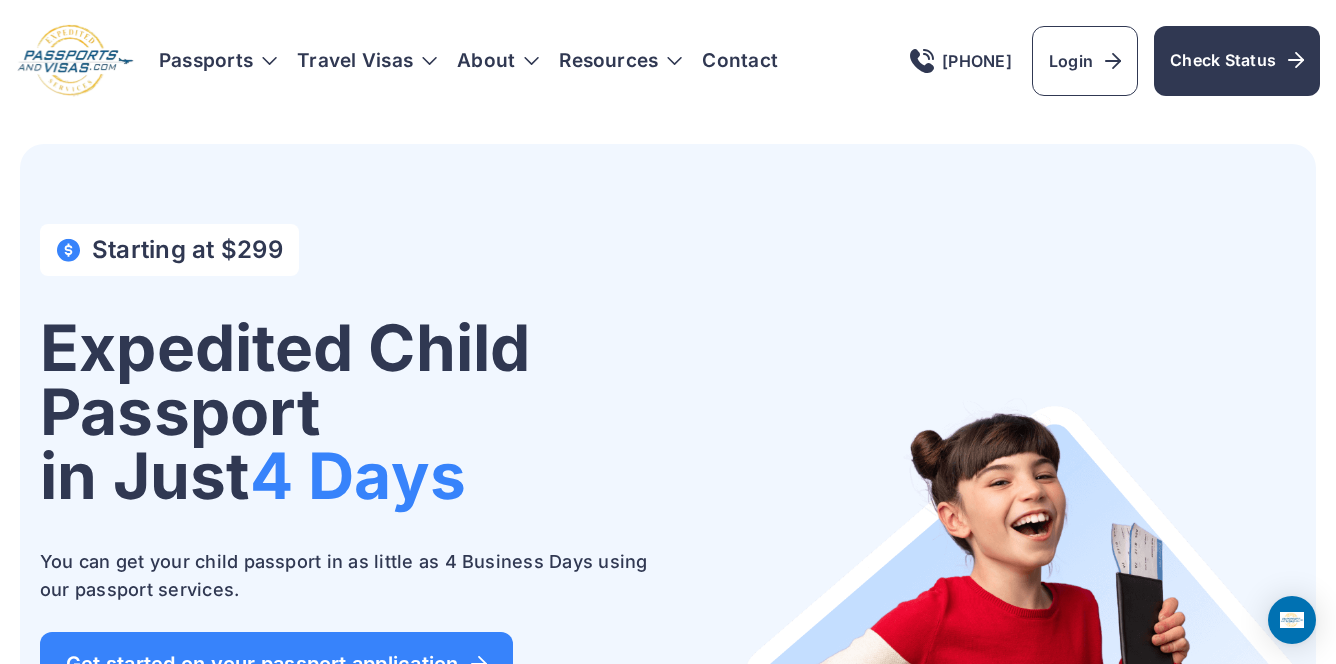 scroll, scrollTop: 0, scrollLeft: 0, axis: both 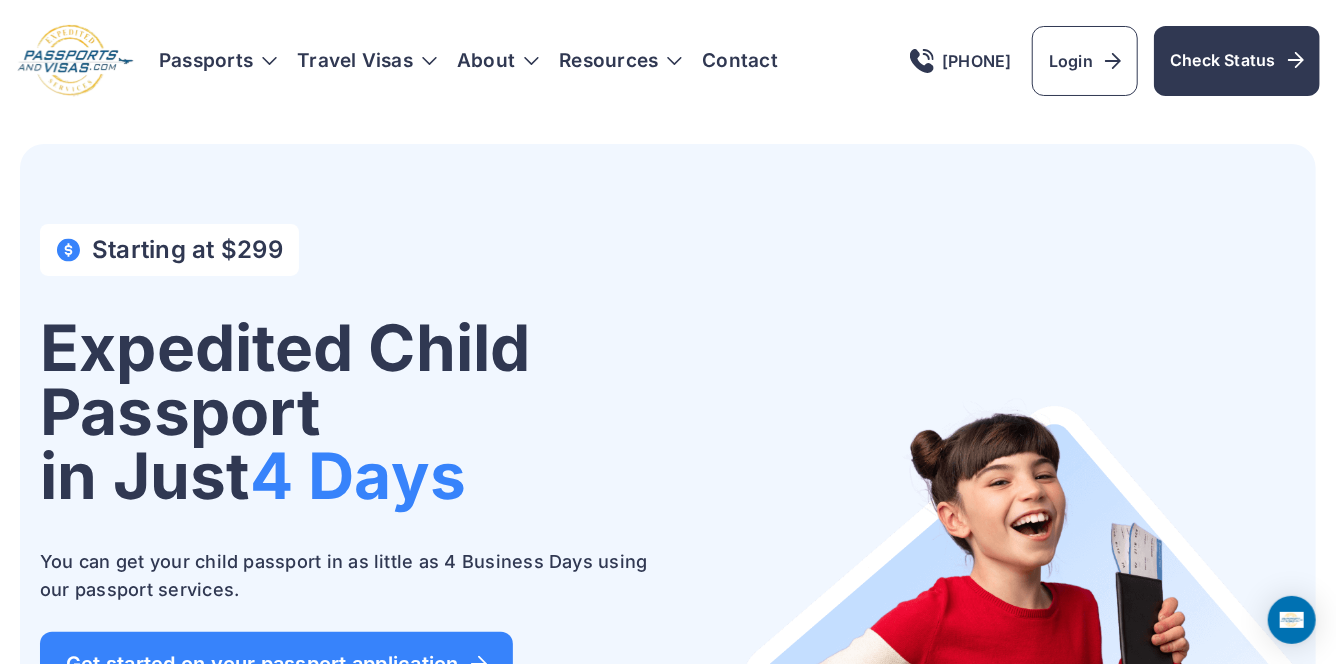 click on "Passports
Passport
Get started
Passport Renewal" at bounding box center [739, 61] 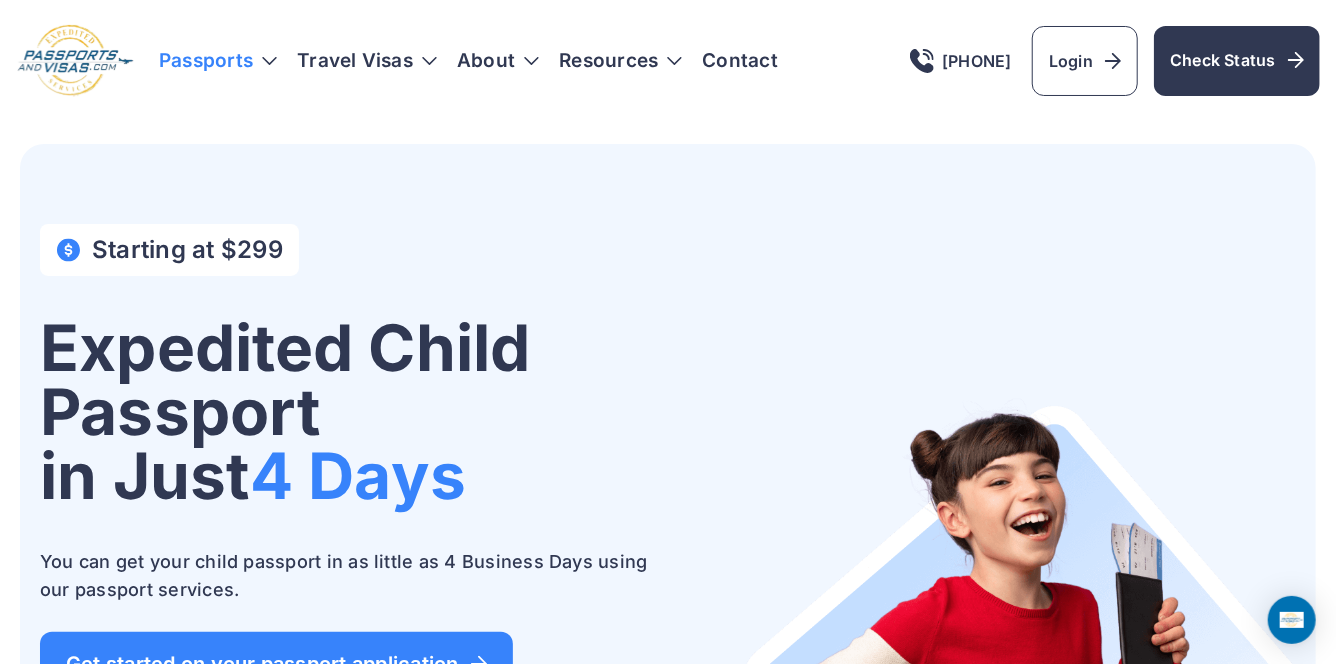 click on "Passports" at bounding box center [218, 61] 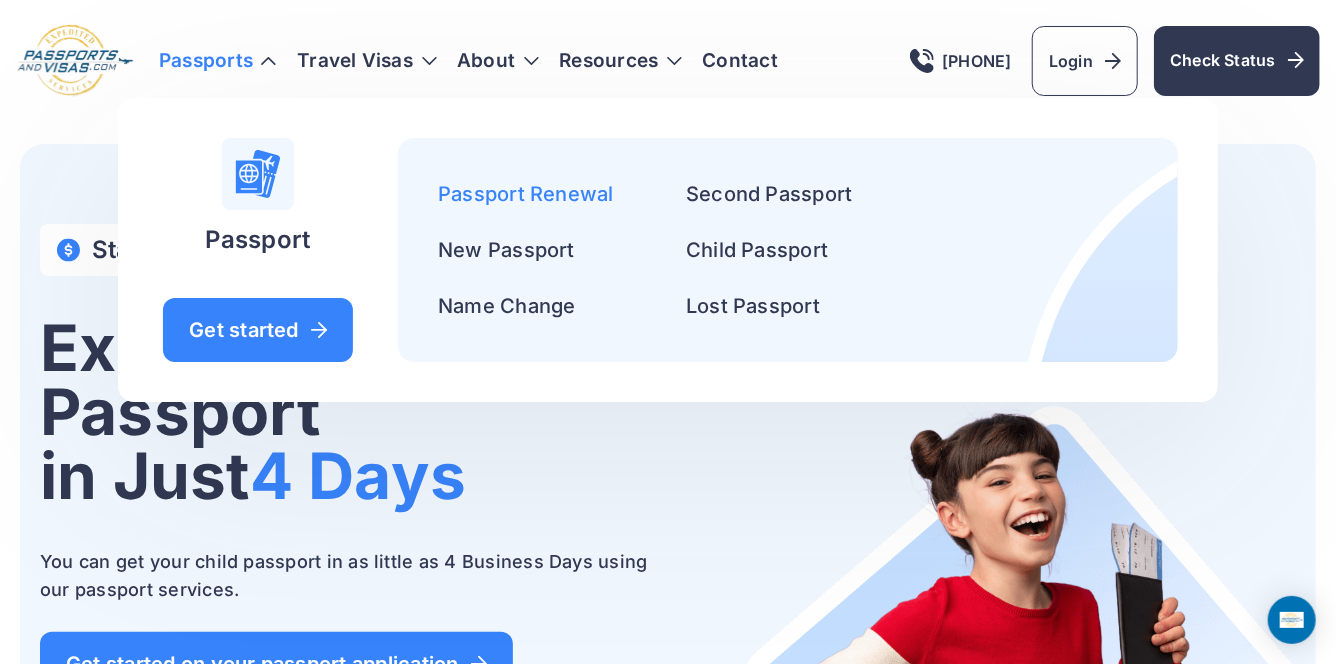 click on "Passport Renewal" at bounding box center [526, 194] 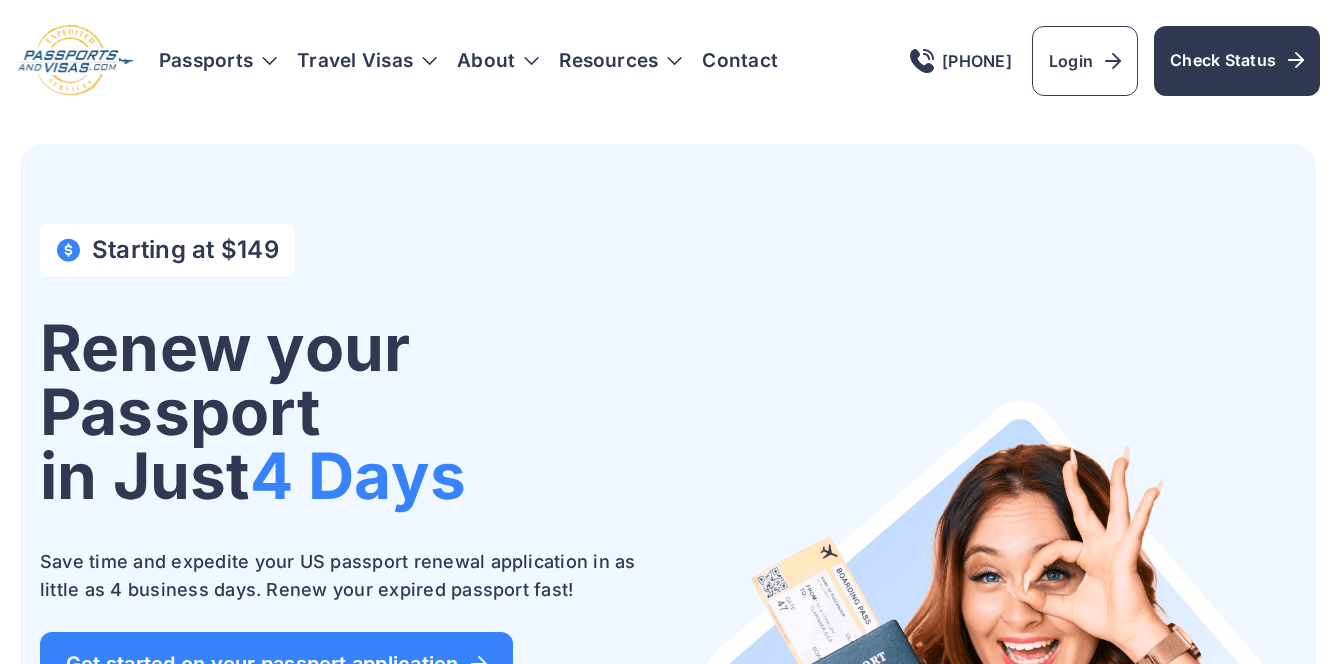scroll, scrollTop: 0, scrollLeft: 0, axis: both 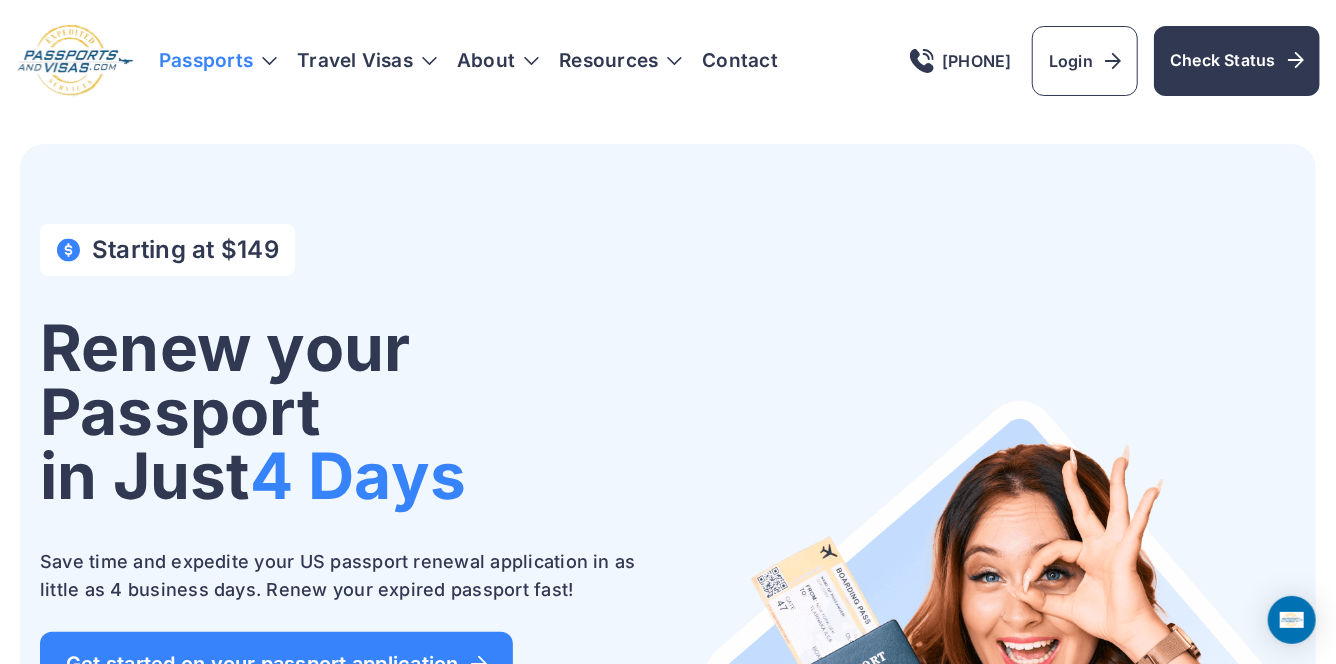 click on "Passports" at bounding box center [218, 61] 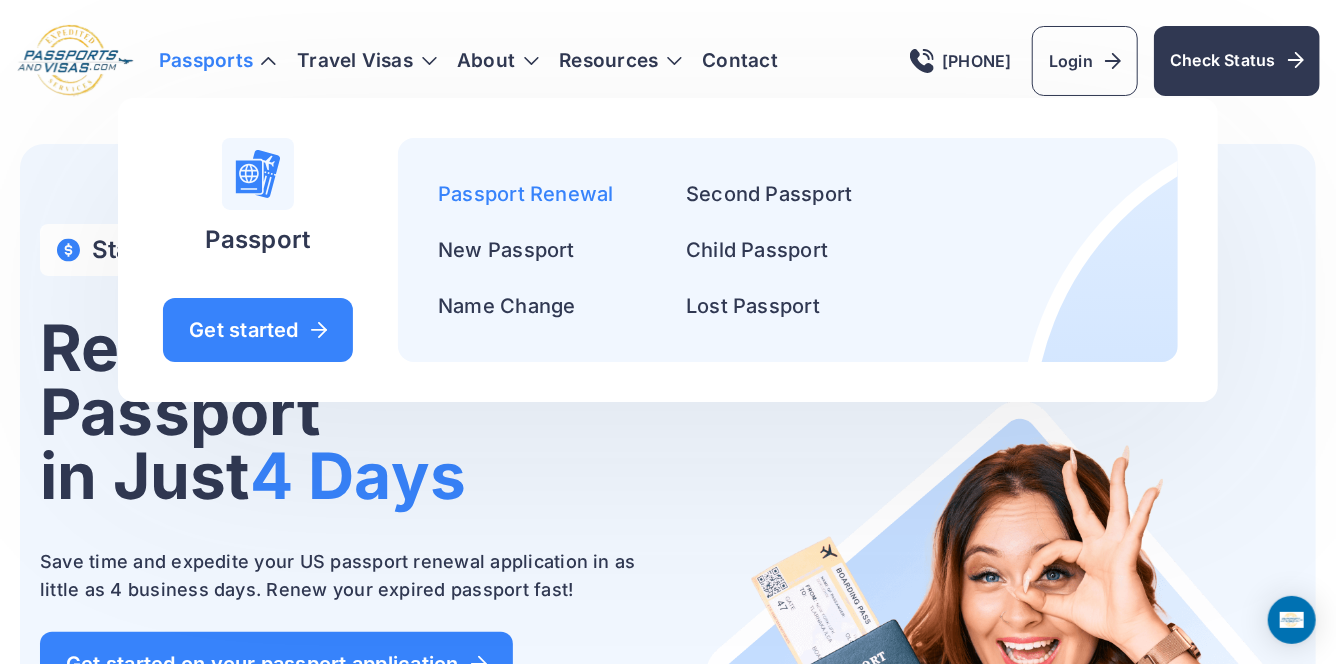 click on "Passport Renewal" at bounding box center (526, 194) 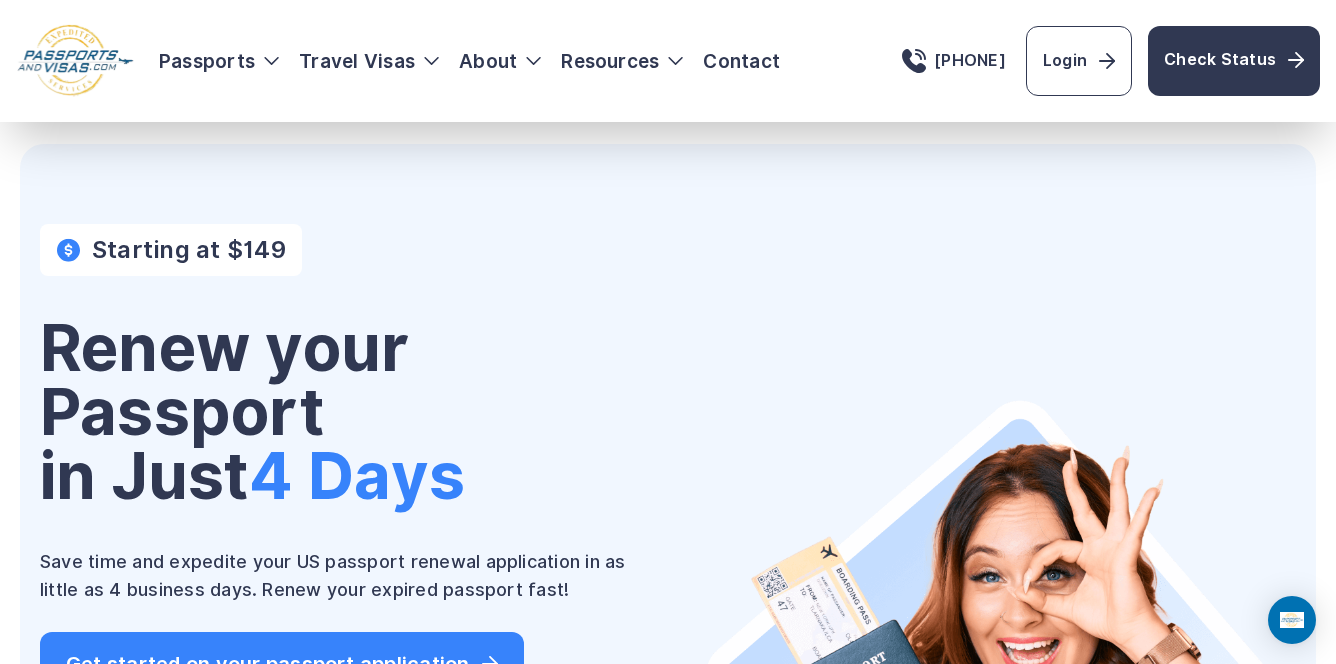 scroll, scrollTop: 640, scrollLeft: 0, axis: vertical 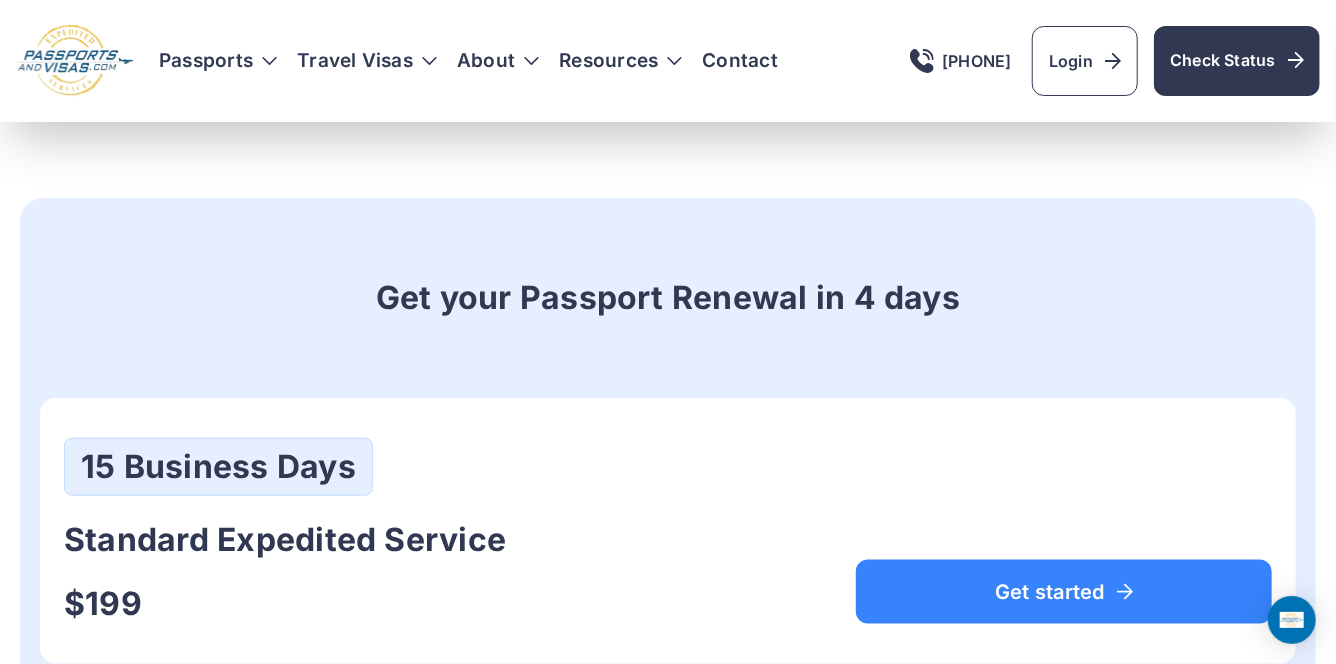 click on "15 Business Days
Standard Expedited Service
$199
Get started" at bounding box center [668, 531] 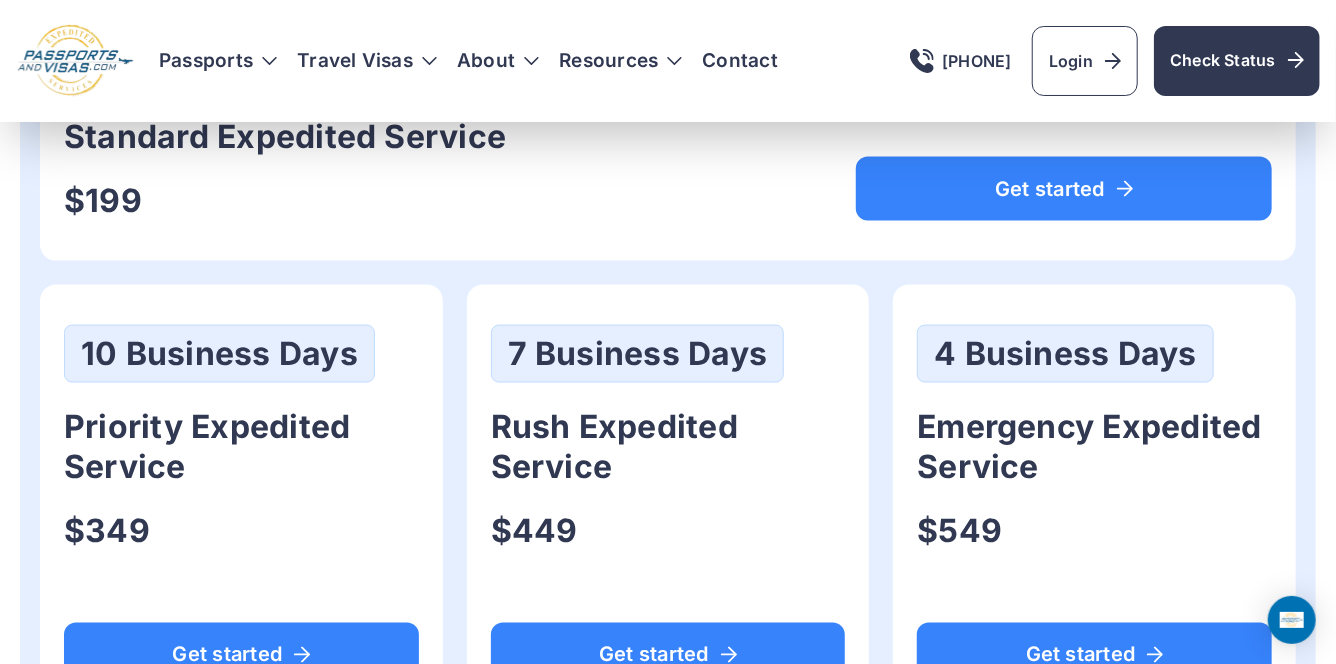 scroll, scrollTop: 1272, scrollLeft: 0, axis: vertical 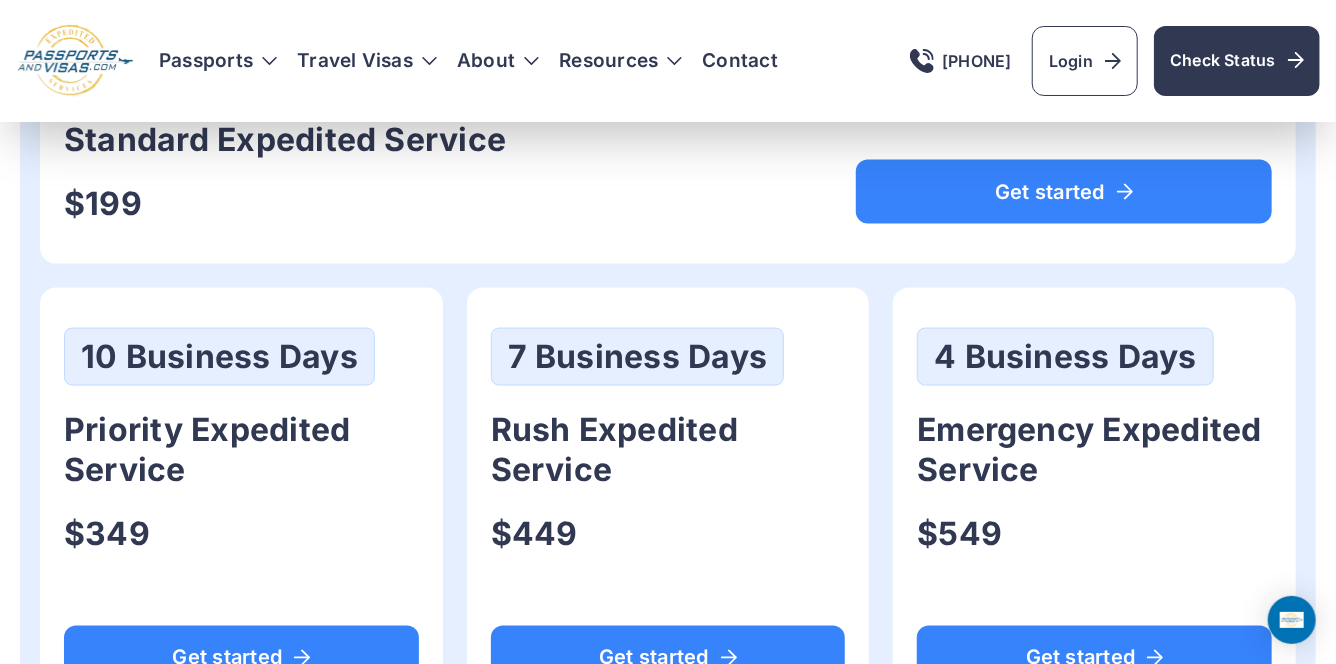 click on "Get your Passport Renewal in 4 days
15 Business Days
Standard Expedited Service
$199
Get started
10 Business Days" at bounding box center (668, 325) 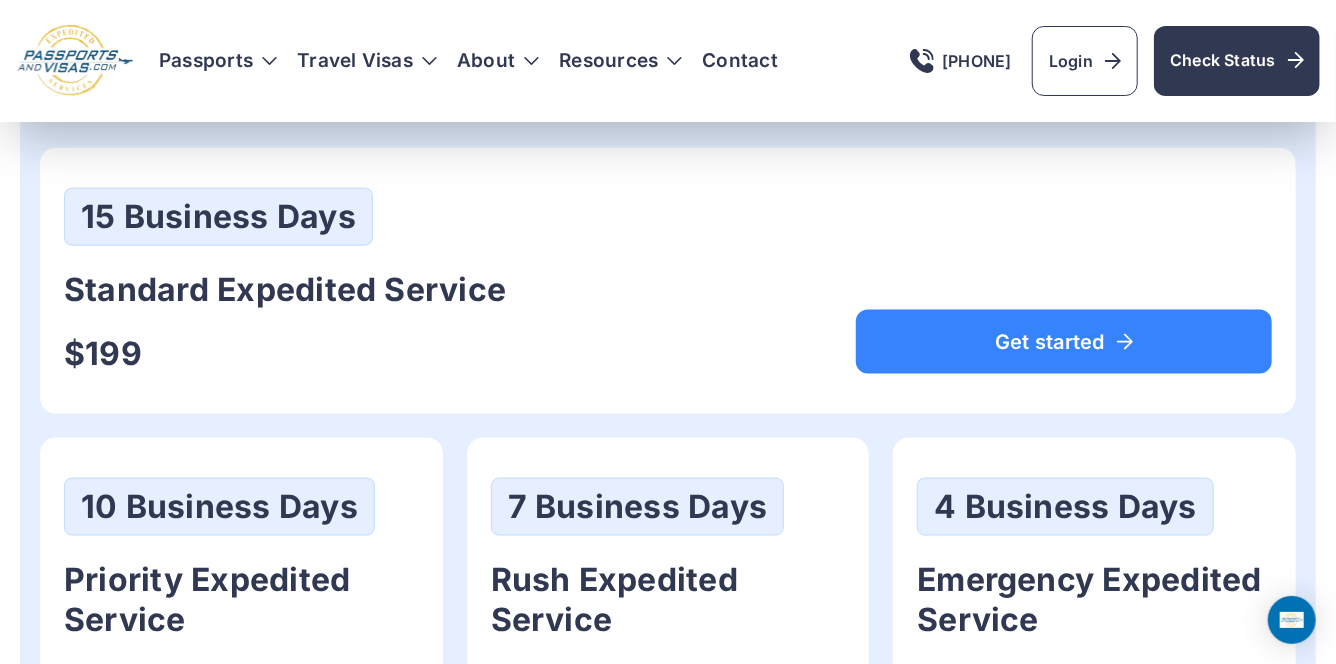 scroll, scrollTop: 1079, scrollLeft: 0, axis: vertical 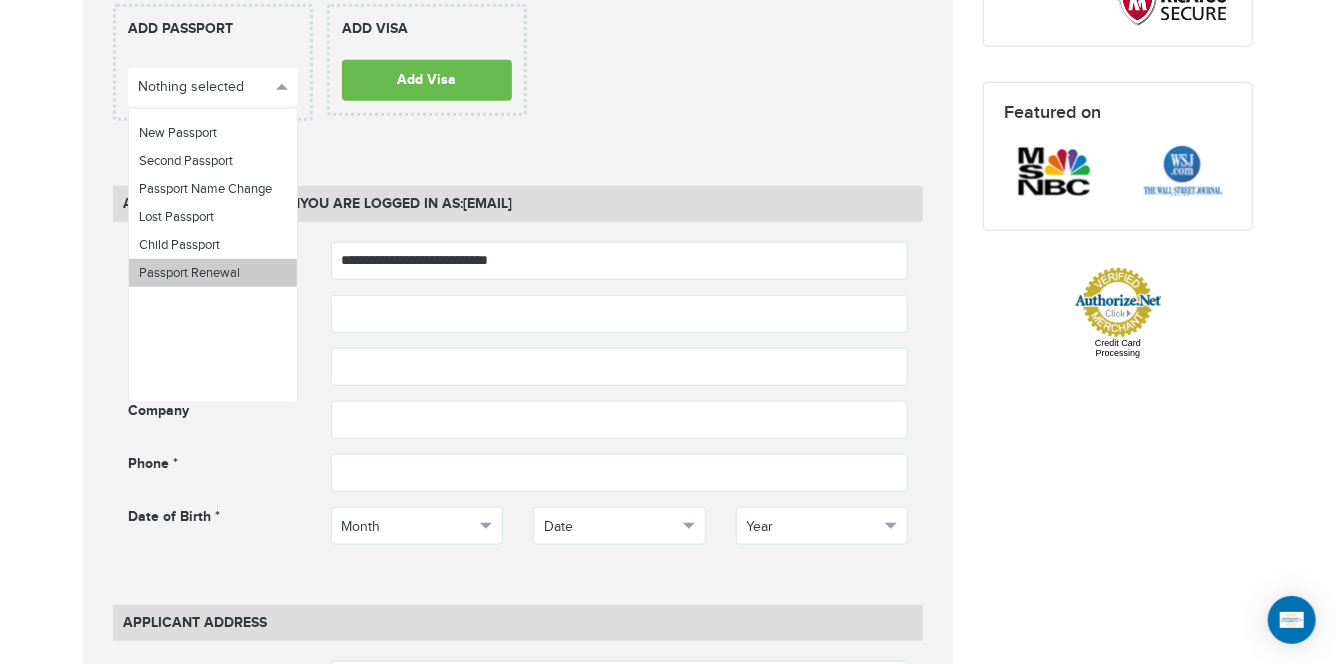 click on "Passport Renewal" at bounding box center [189, 273] 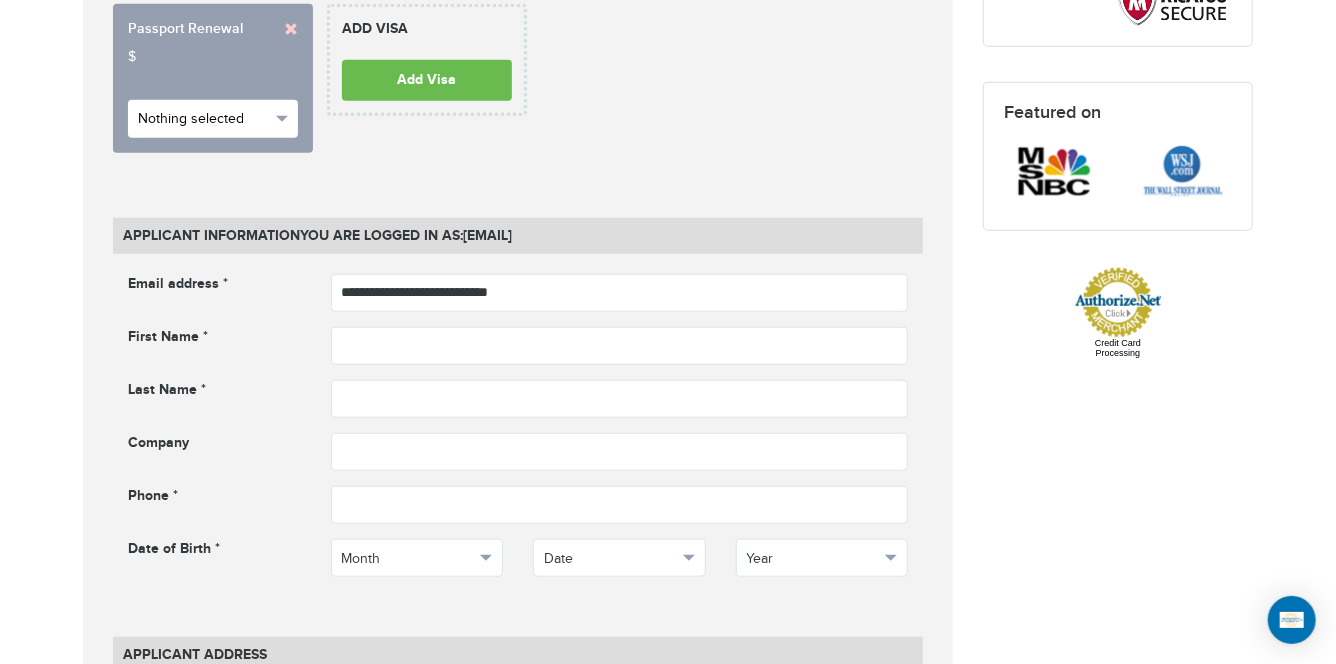 click on "Nothing selected" at bounding box center (213, 119) 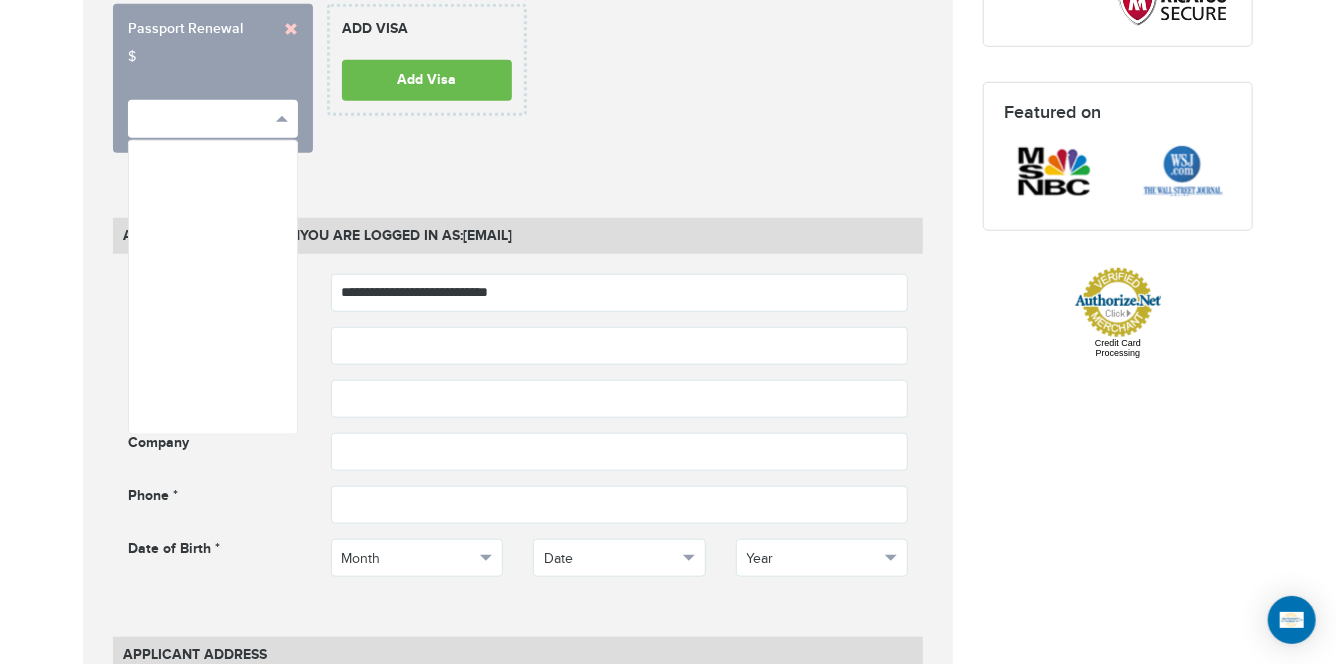 click on "**********" at bounding box center (320, 86) 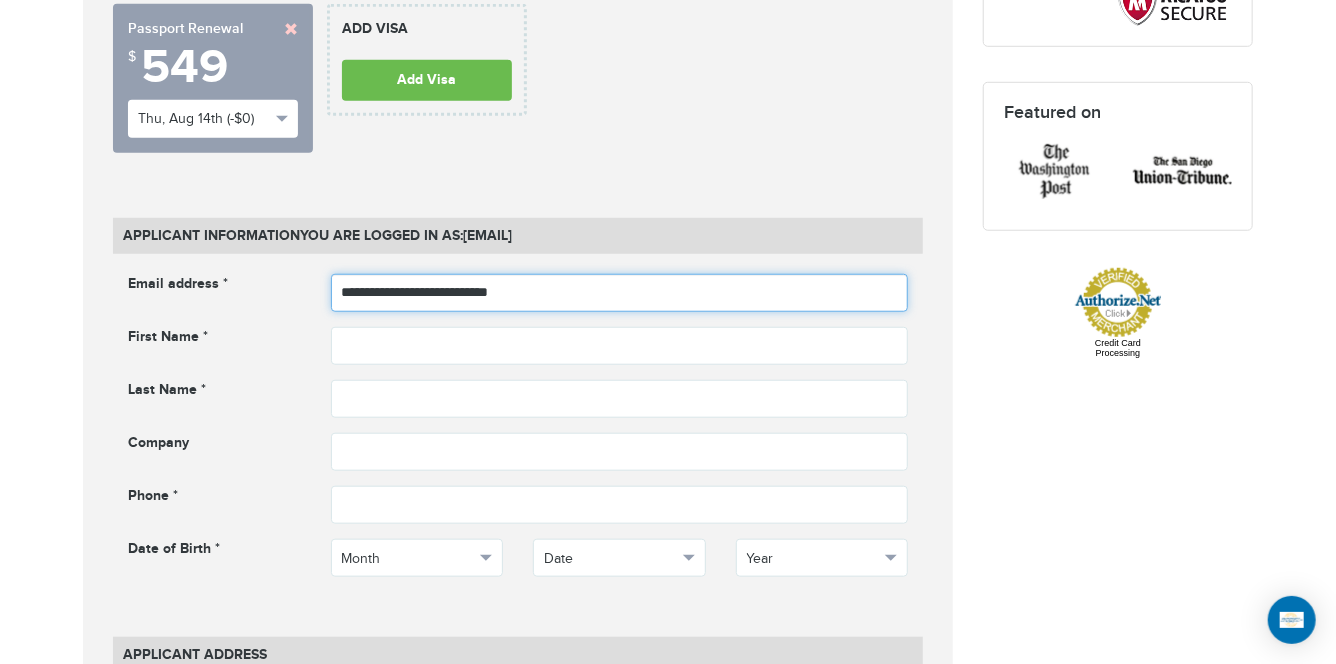click on "**********" at bounding box center [620, 293] 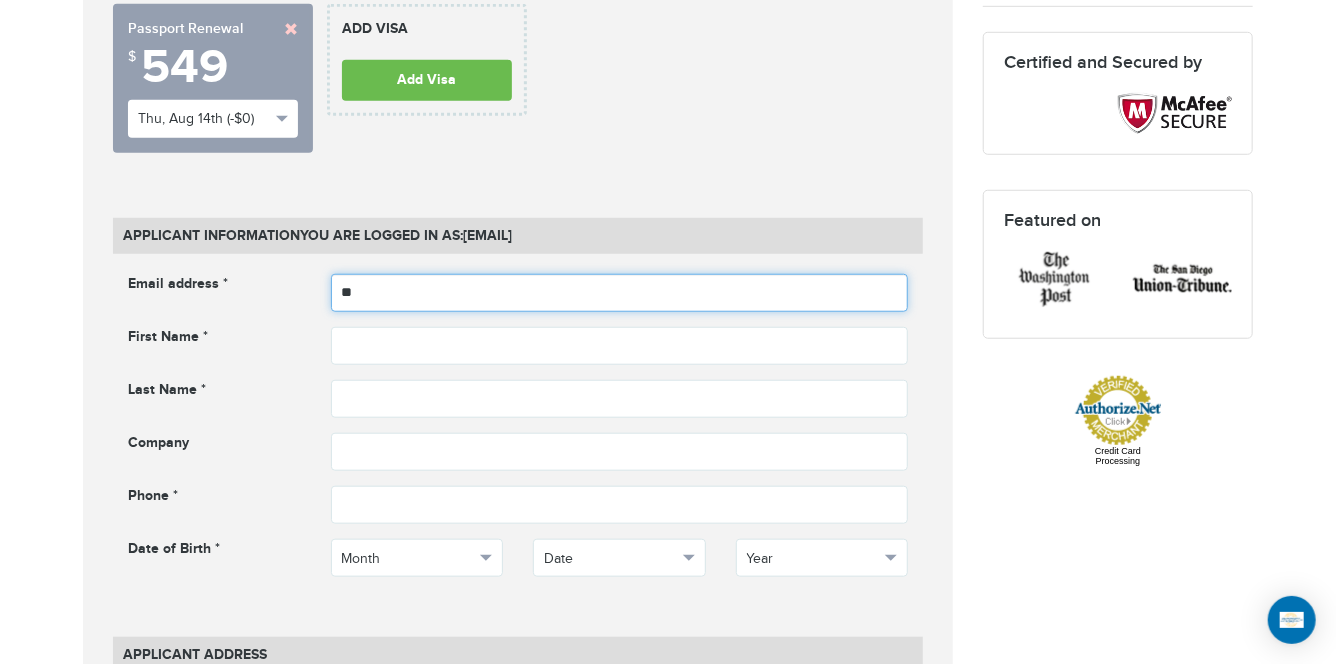 type on "*" 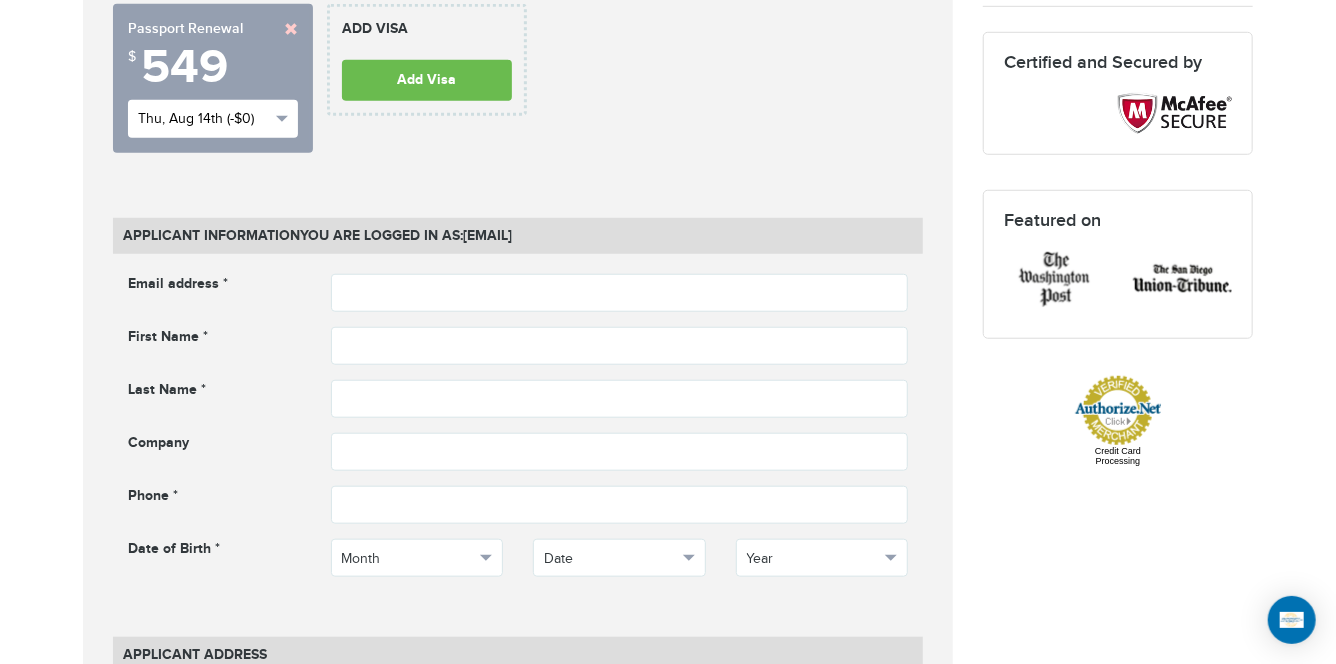 click on "Thu, Aug 14th (-$0)" at bounding box center [213, 119] 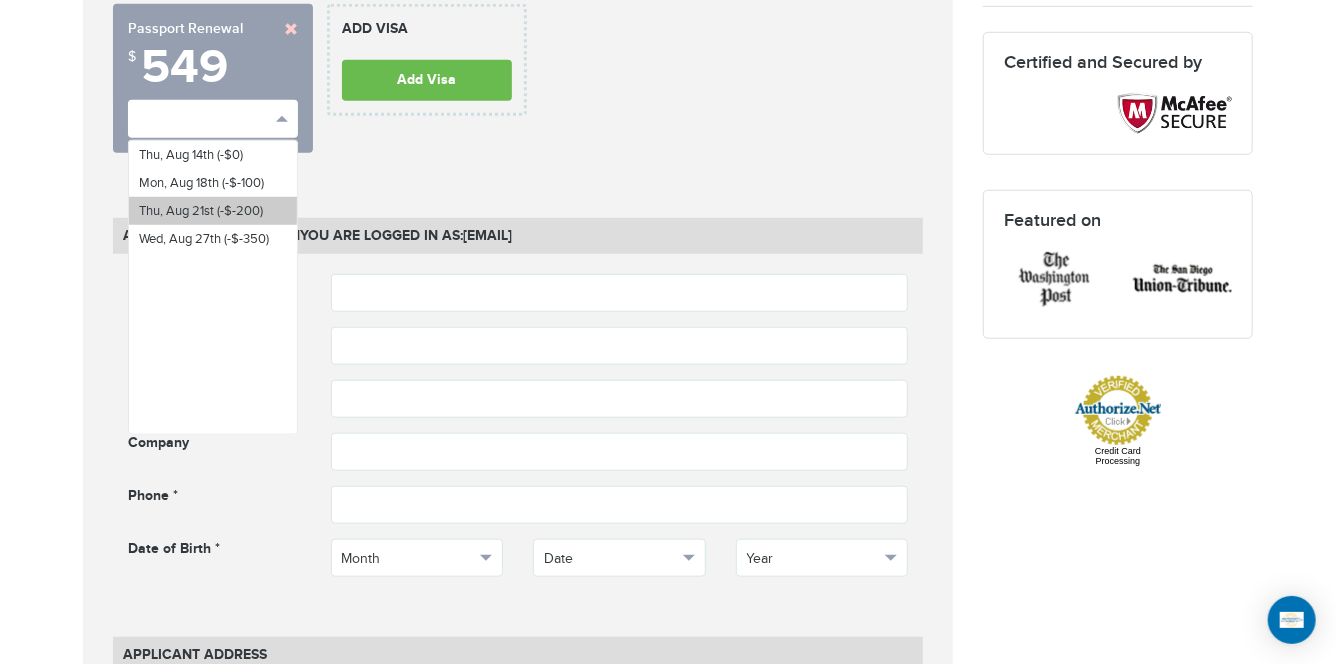 click on "Thu, Aug 21st (-$-200)" at bounding box center [201, 211] 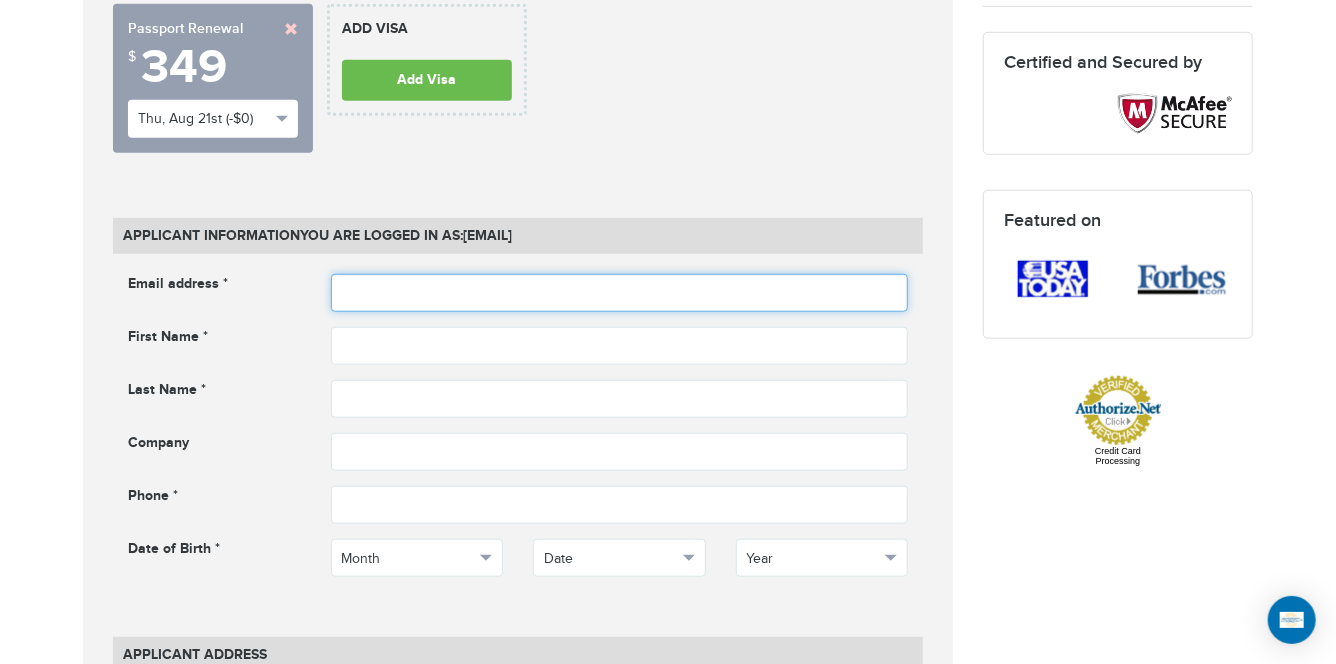 click at bounding box center [620, 293] 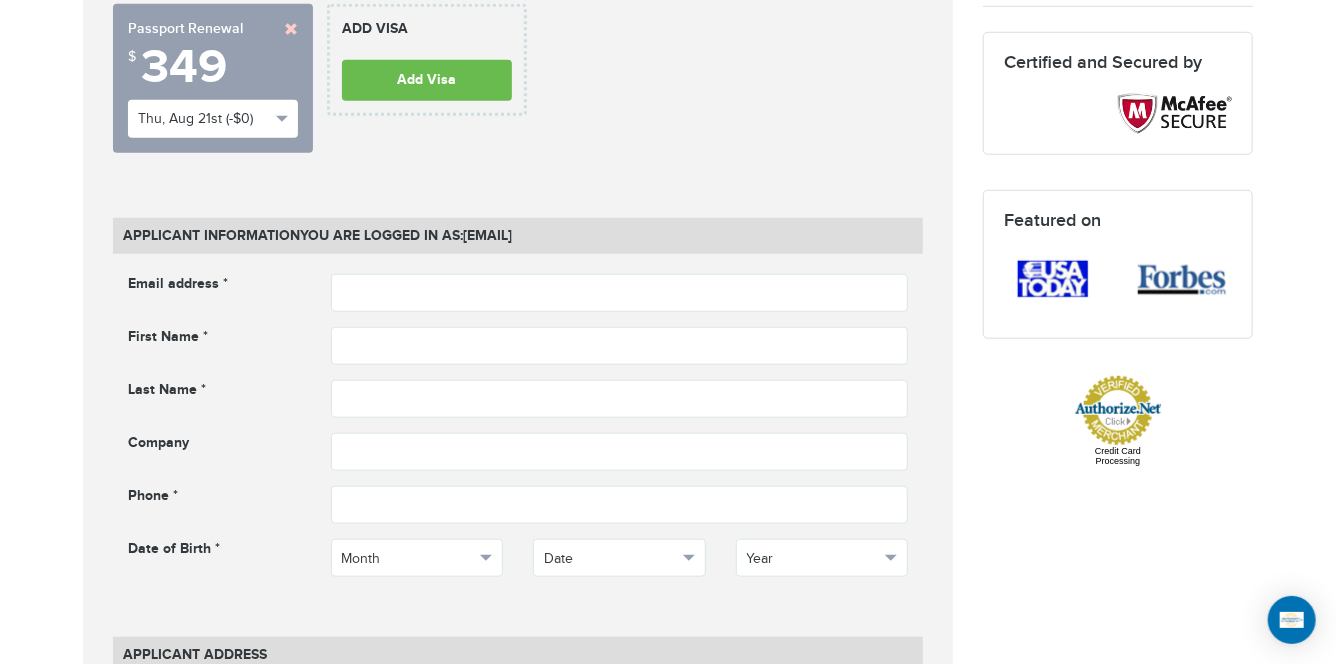 click on "**********" at bounding box center (518, 86) 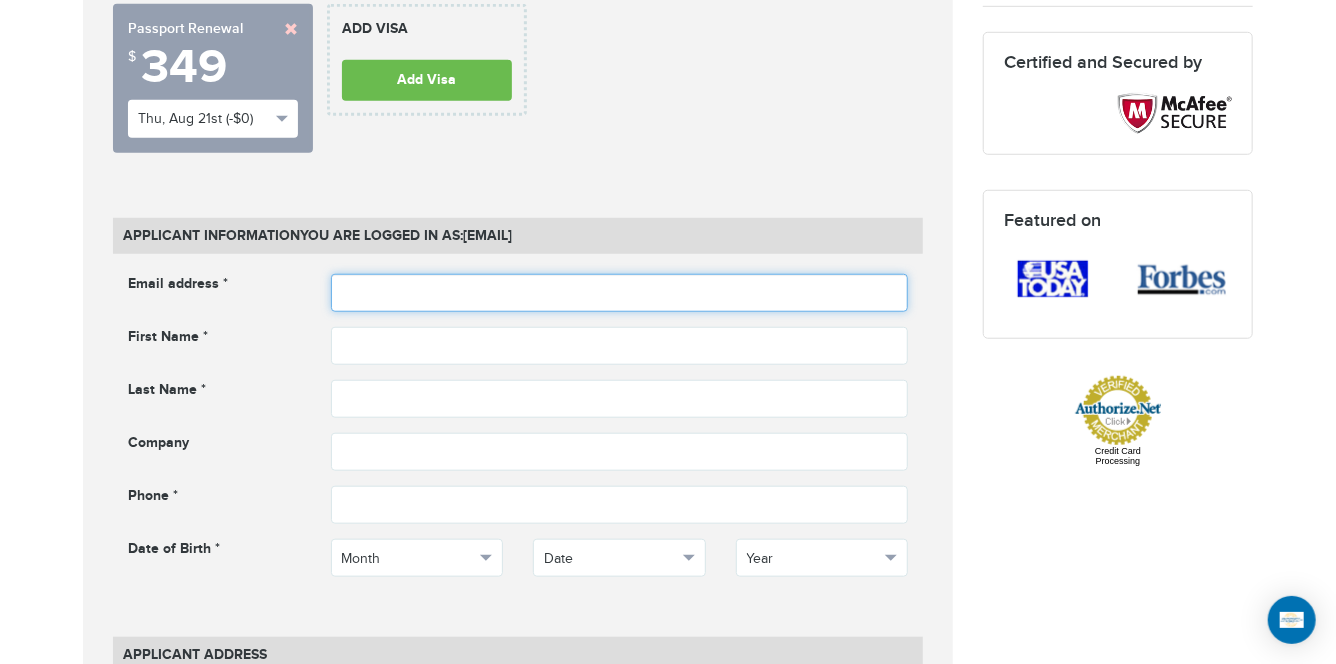 click at bounding box center (620, 293) 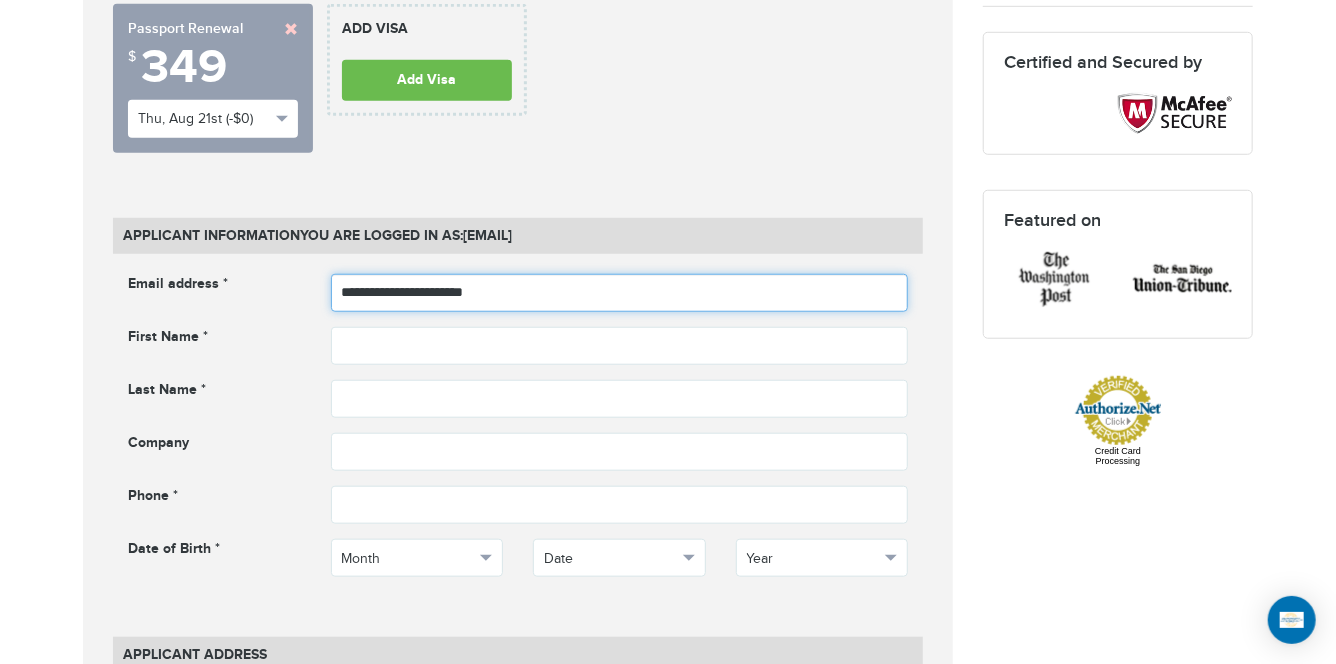 type on "**********" 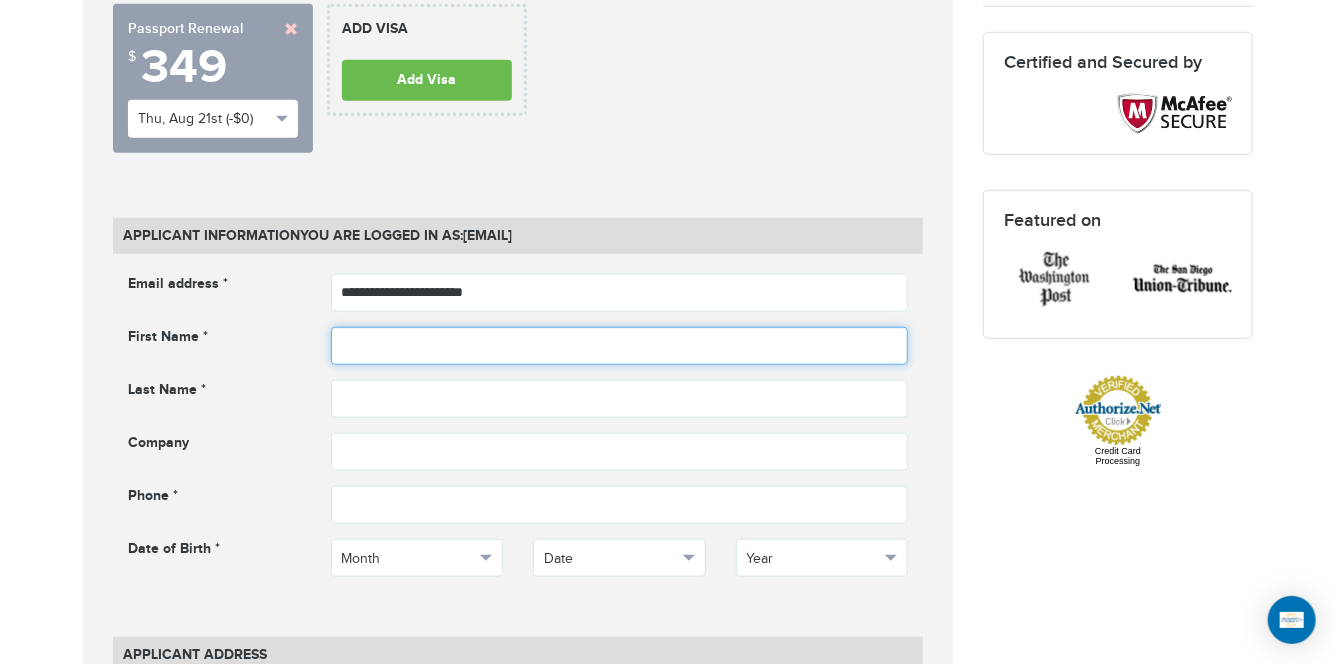 click at bounding box center [620, 346] 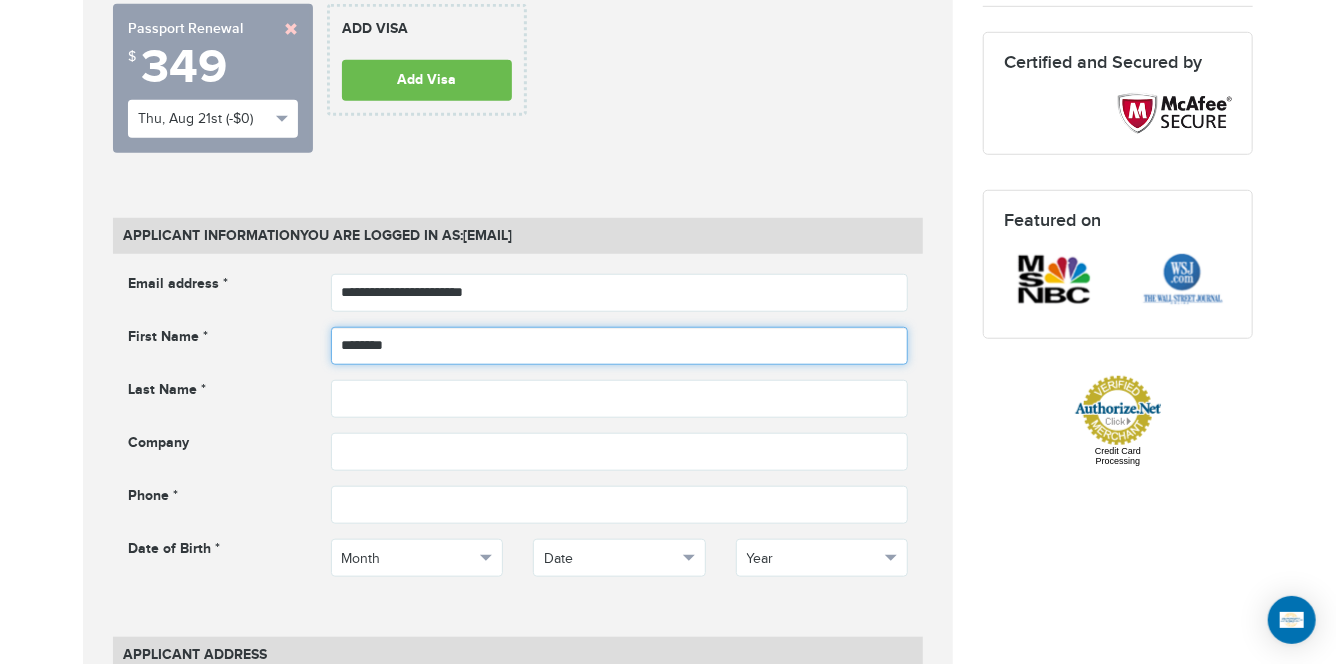type on "*******" 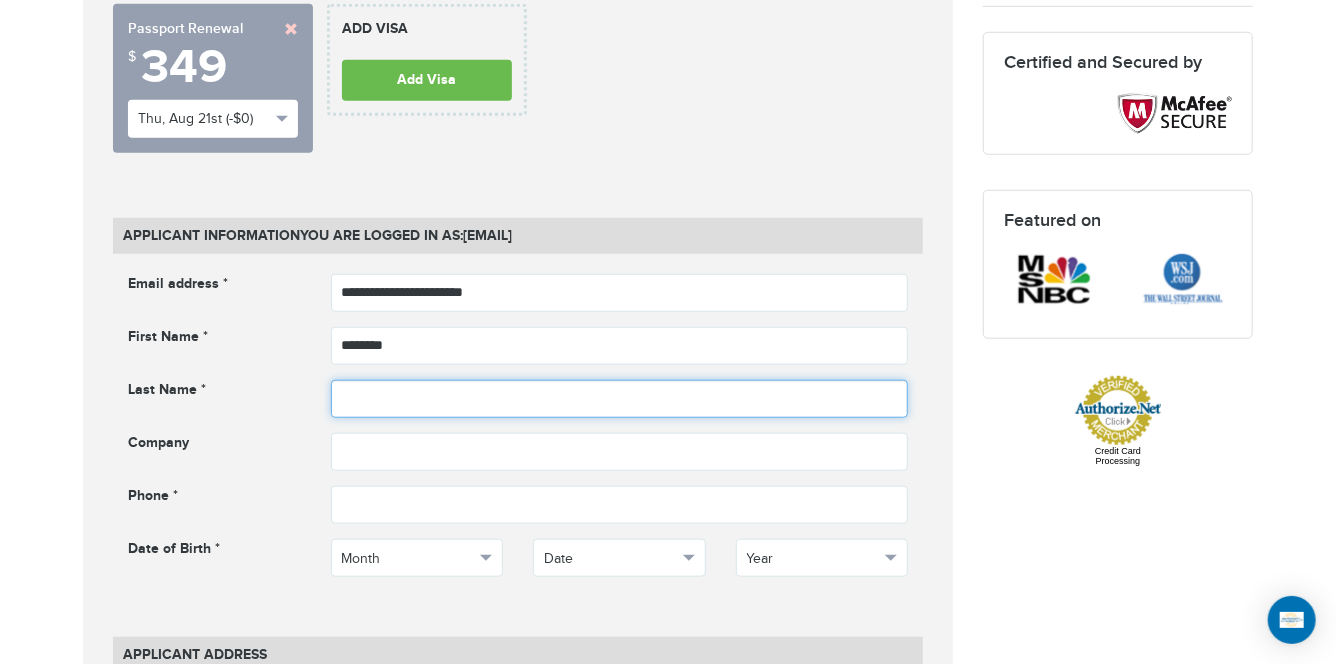 click at bounding box center (620, 399) 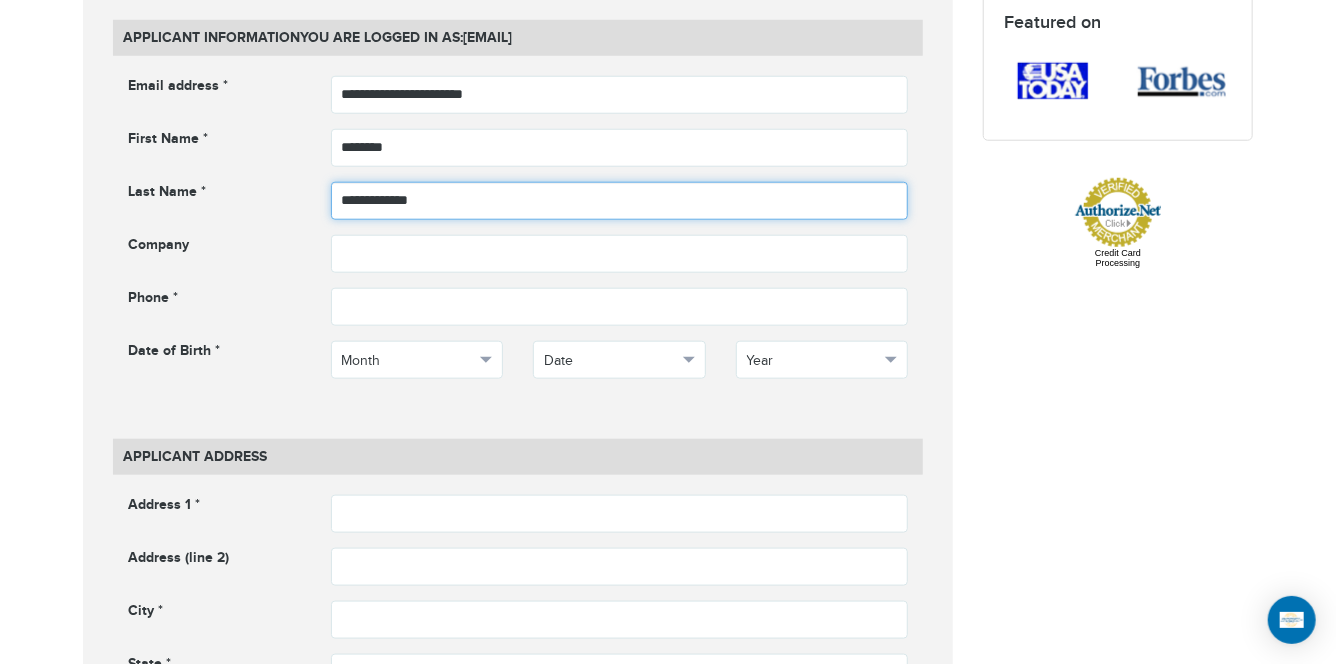 scroll, scrollTop: 933, scrollLeft: 0, axis: vertical 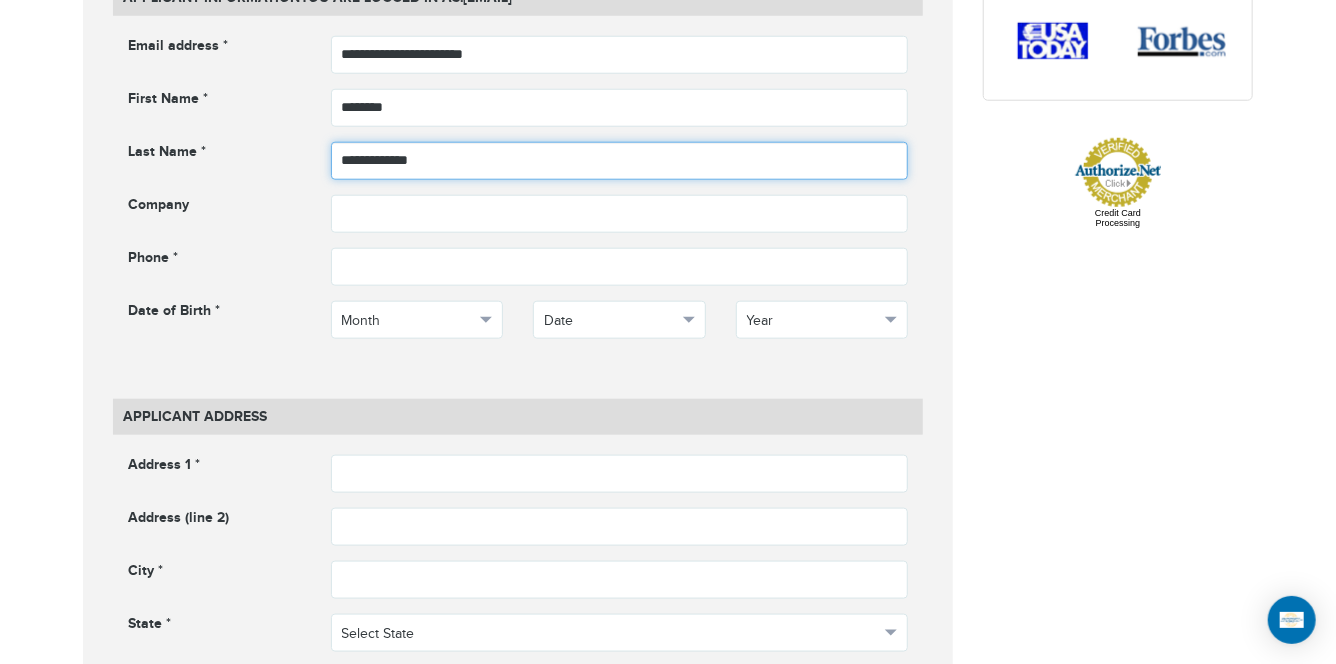 type on "**********" 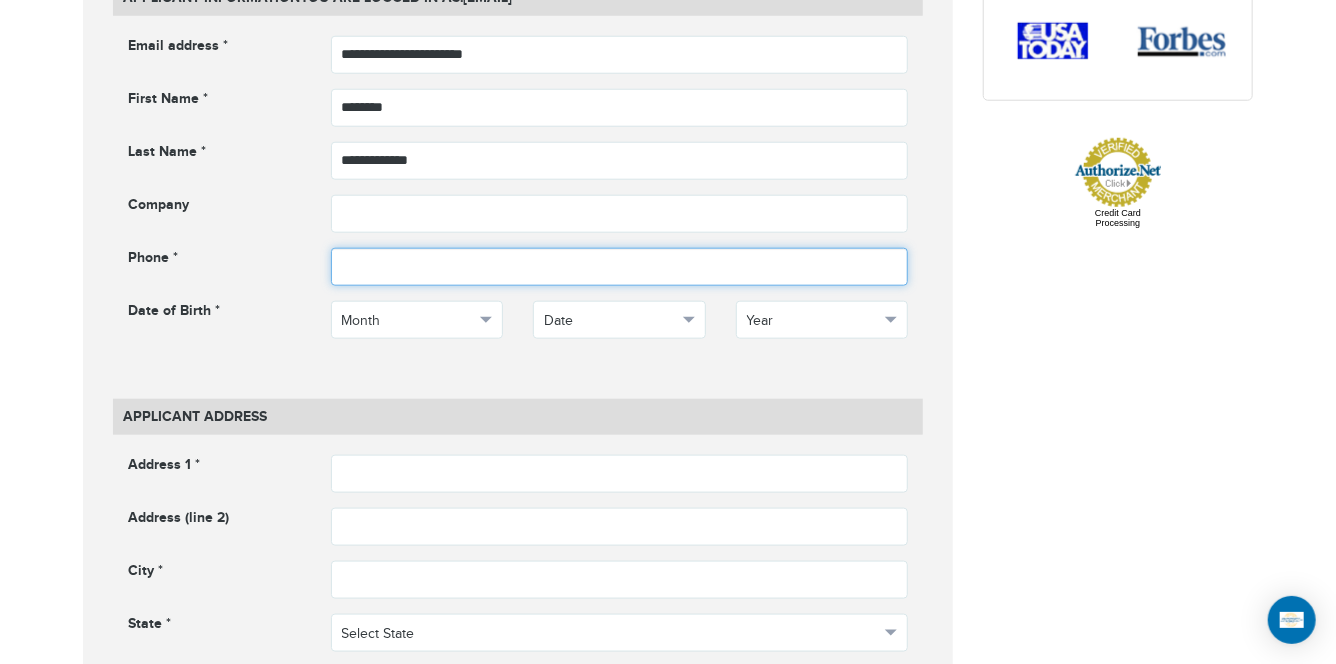 click at bounding box center (620, 267) 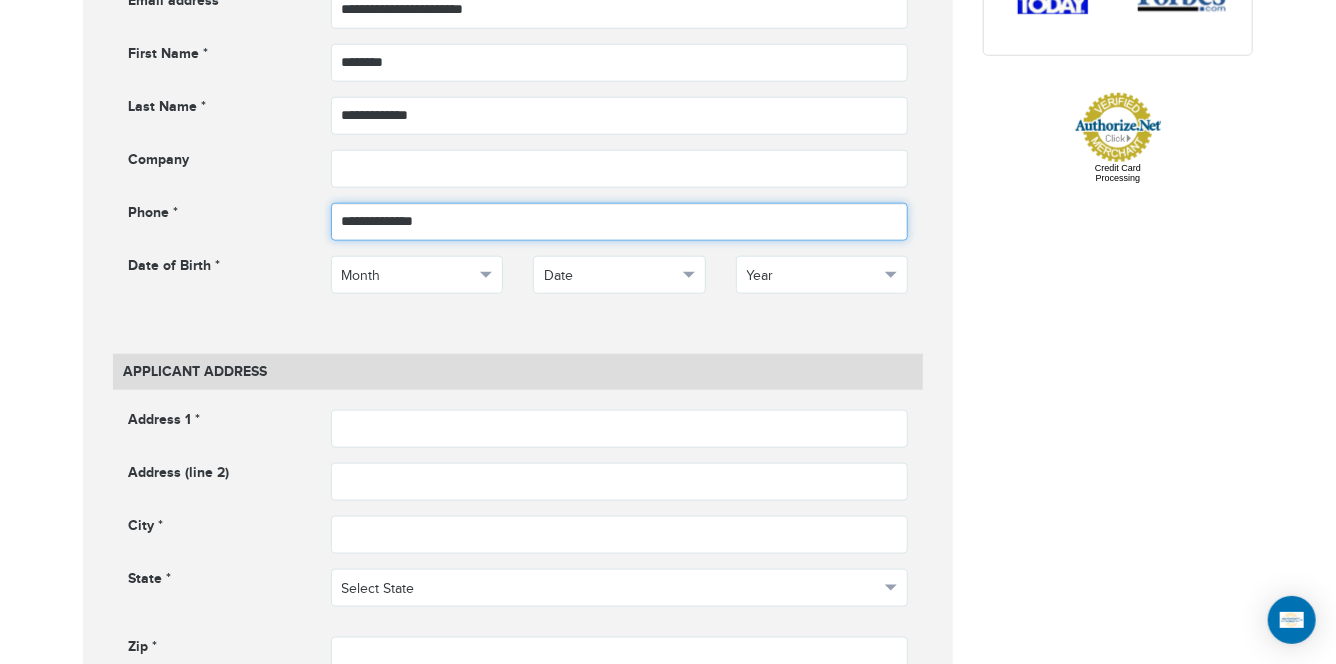 scroll, scrollTop: 980, scrollLeft: 0, axis: vertical 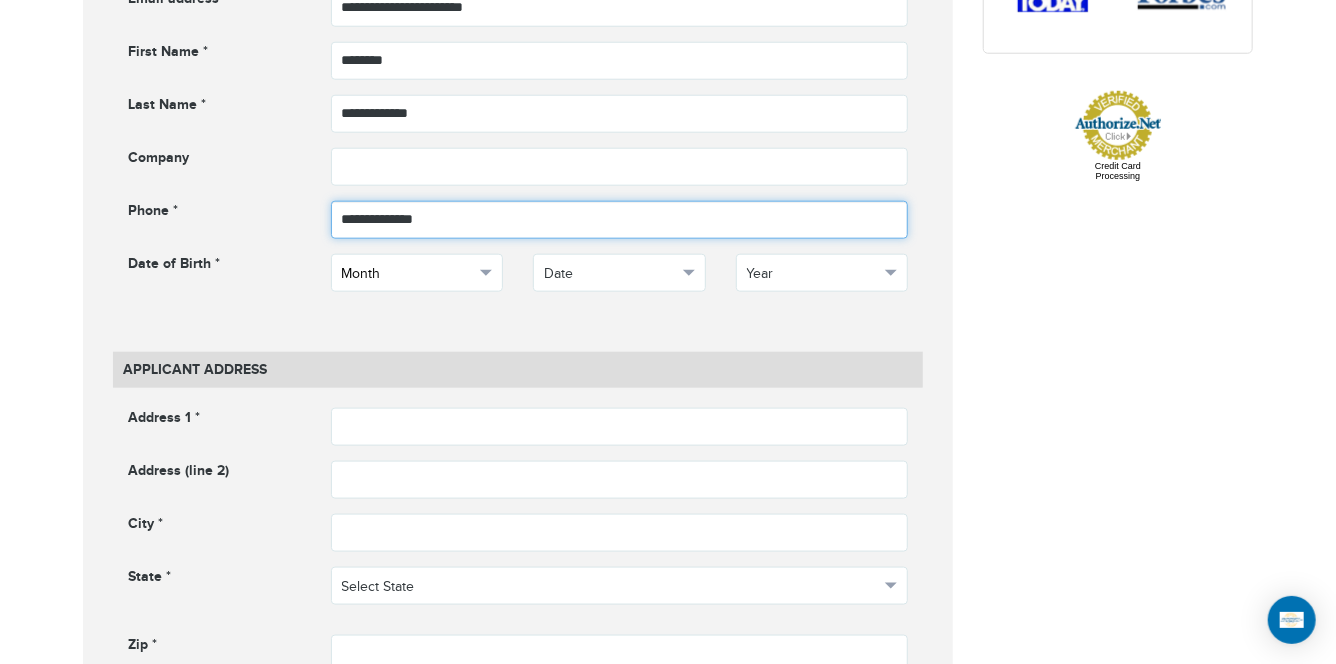 type on "**********" 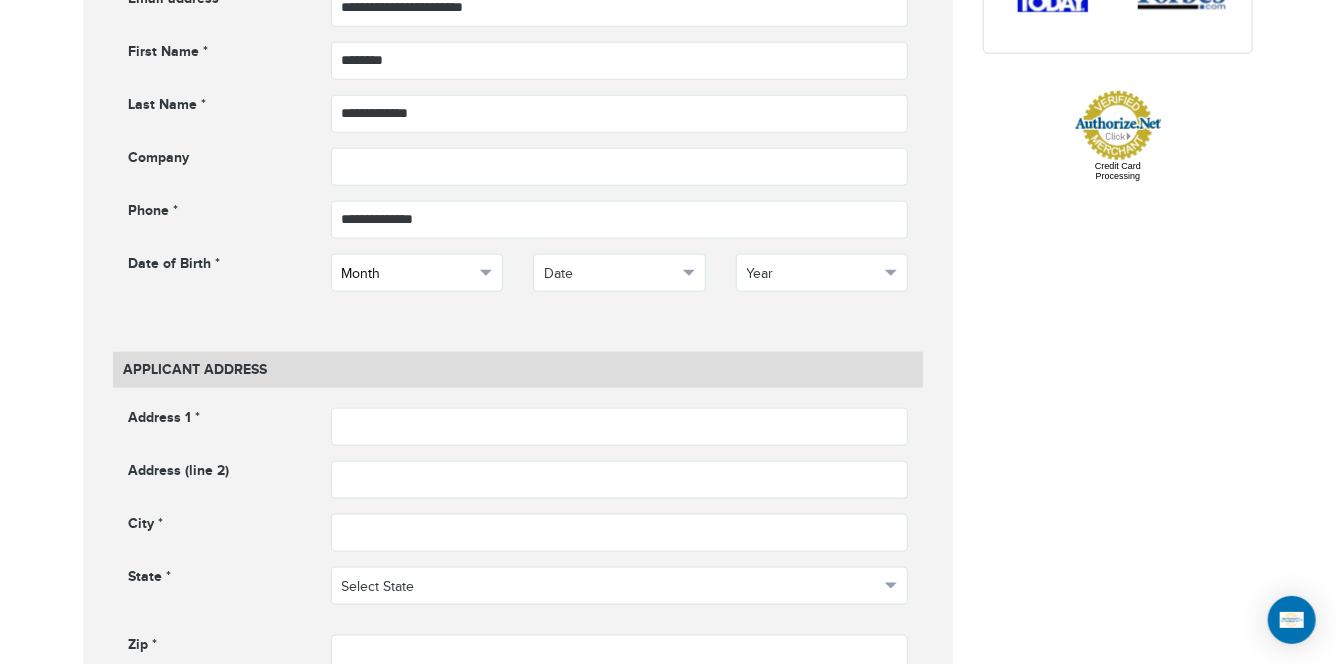click on "Month" at bounding box center (417, 273) 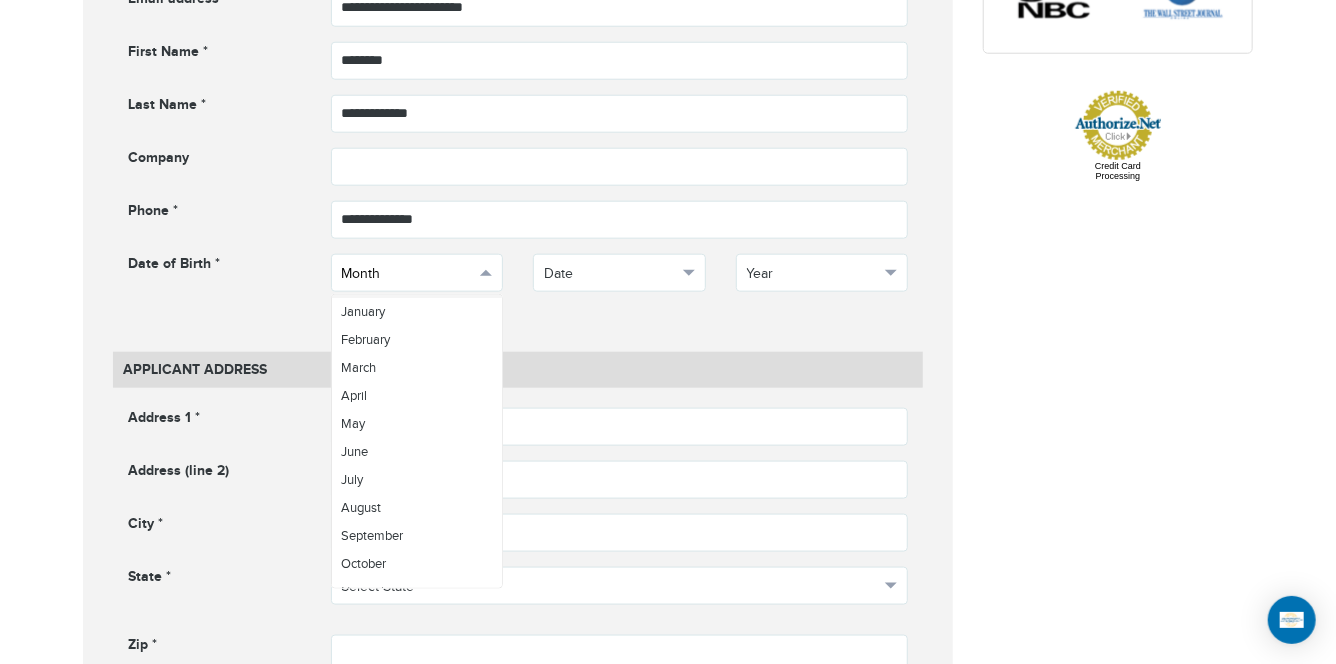 scroll, scrollTop: 67, scrollLeft: 0, axis: vertical 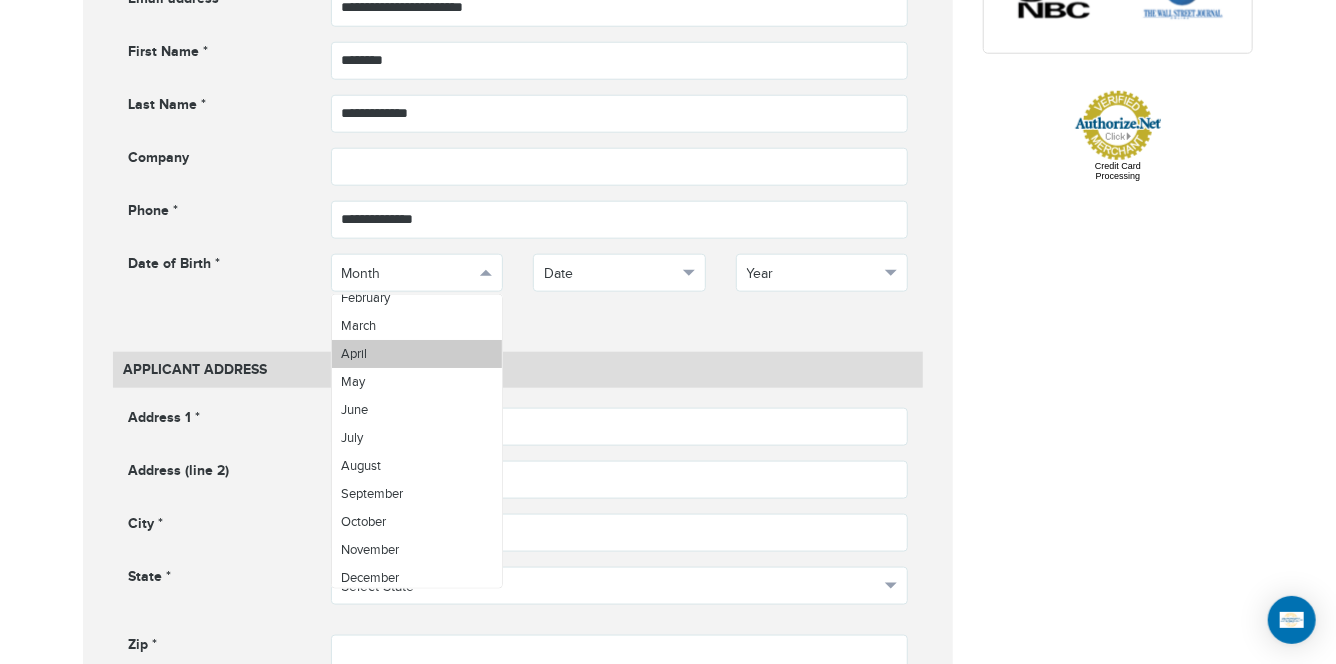 click on "April" at bounding box center [417, 354] 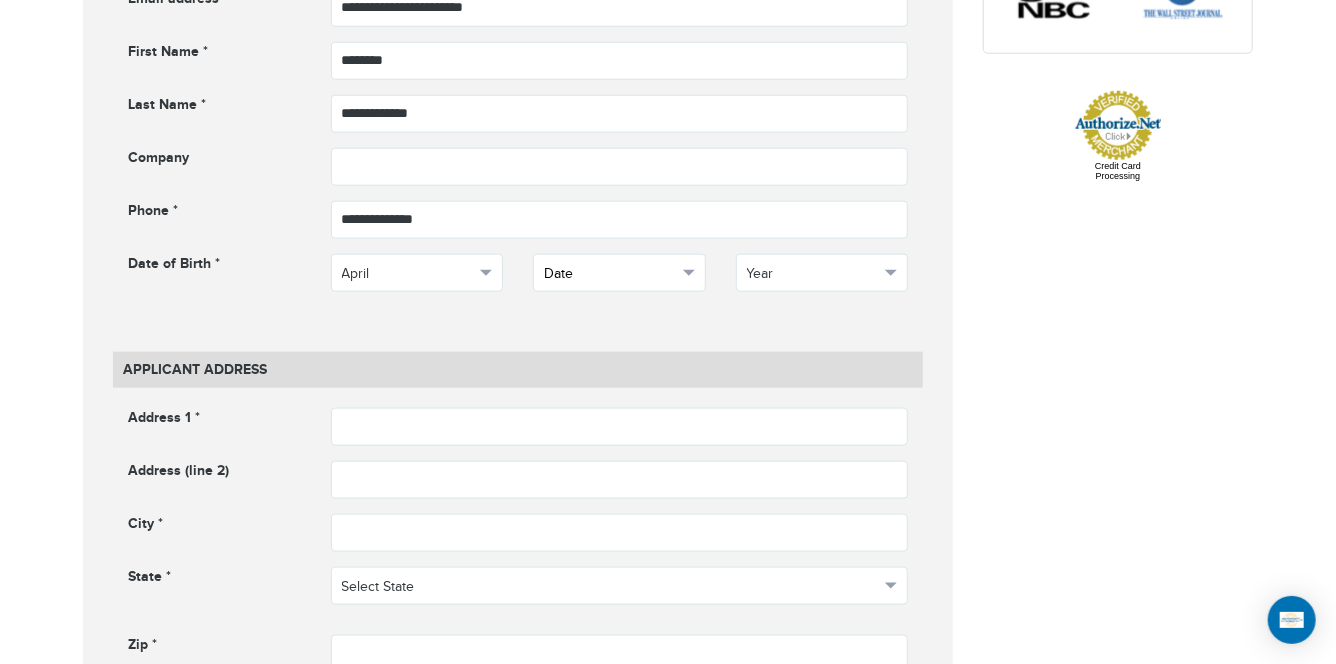click on "Date" at bounding box center (610, 274) 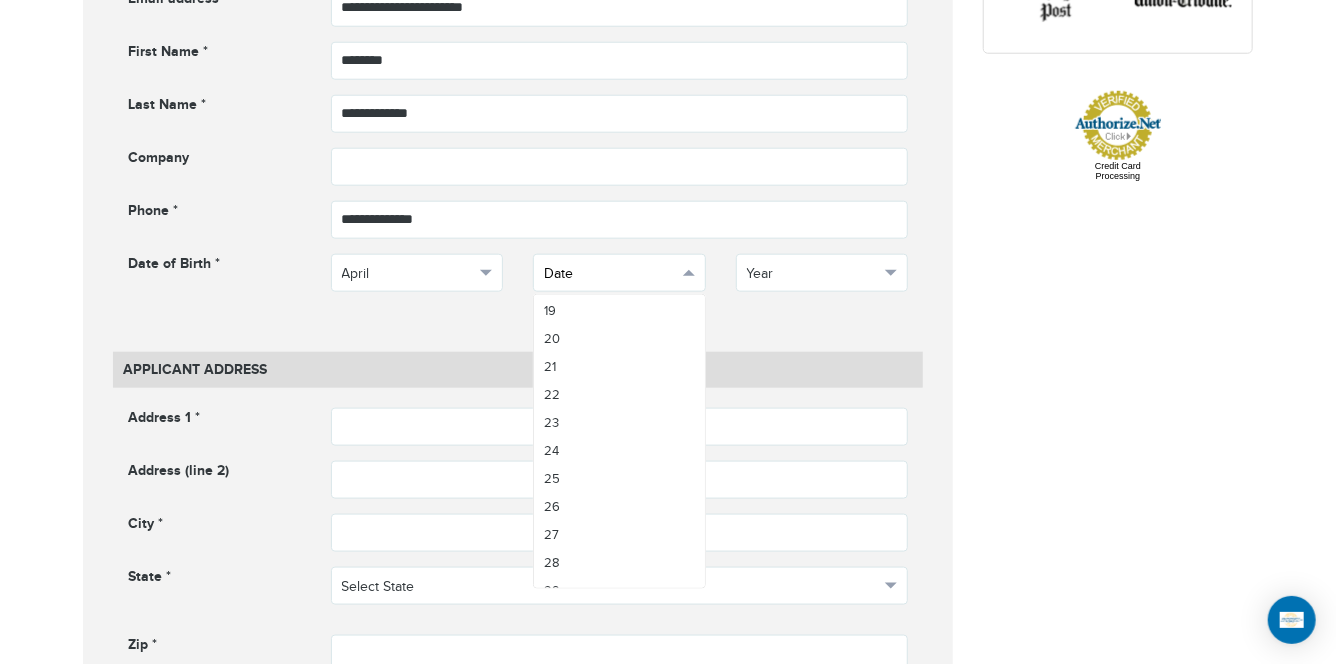 scroll, scrollTop: 602, scrollLeft: 0, axis: vertical 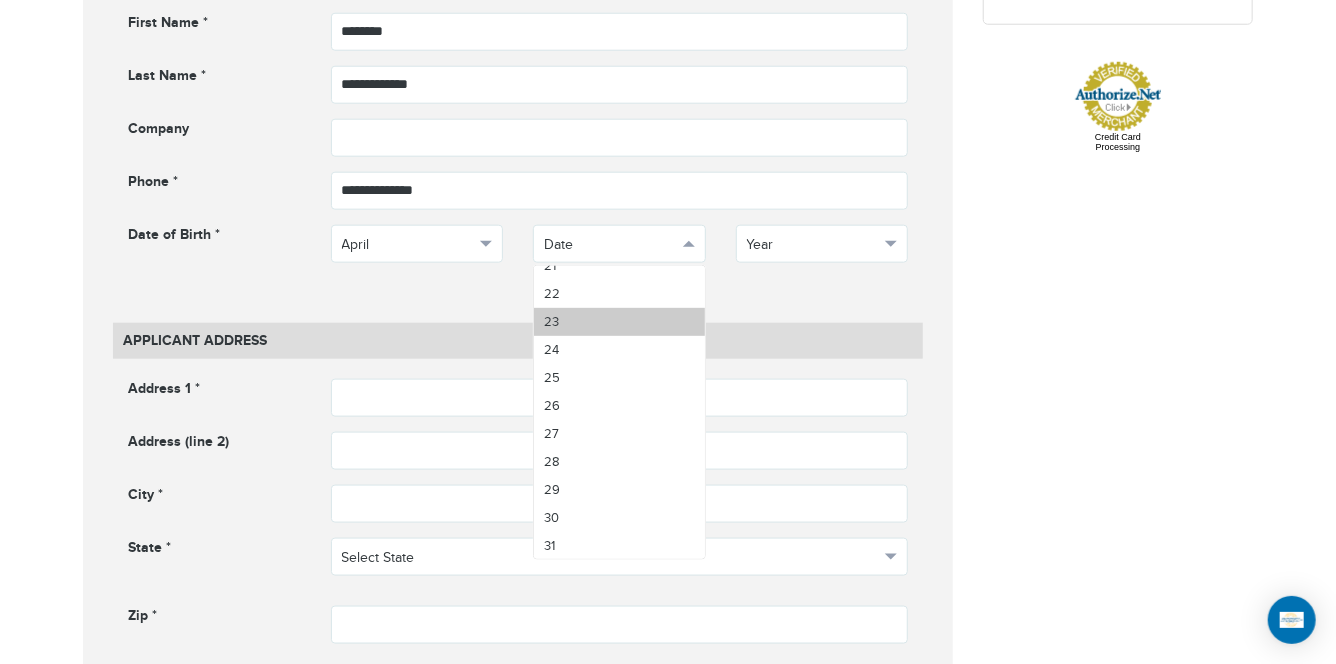 click on "23" at bounding box center (619, 322) 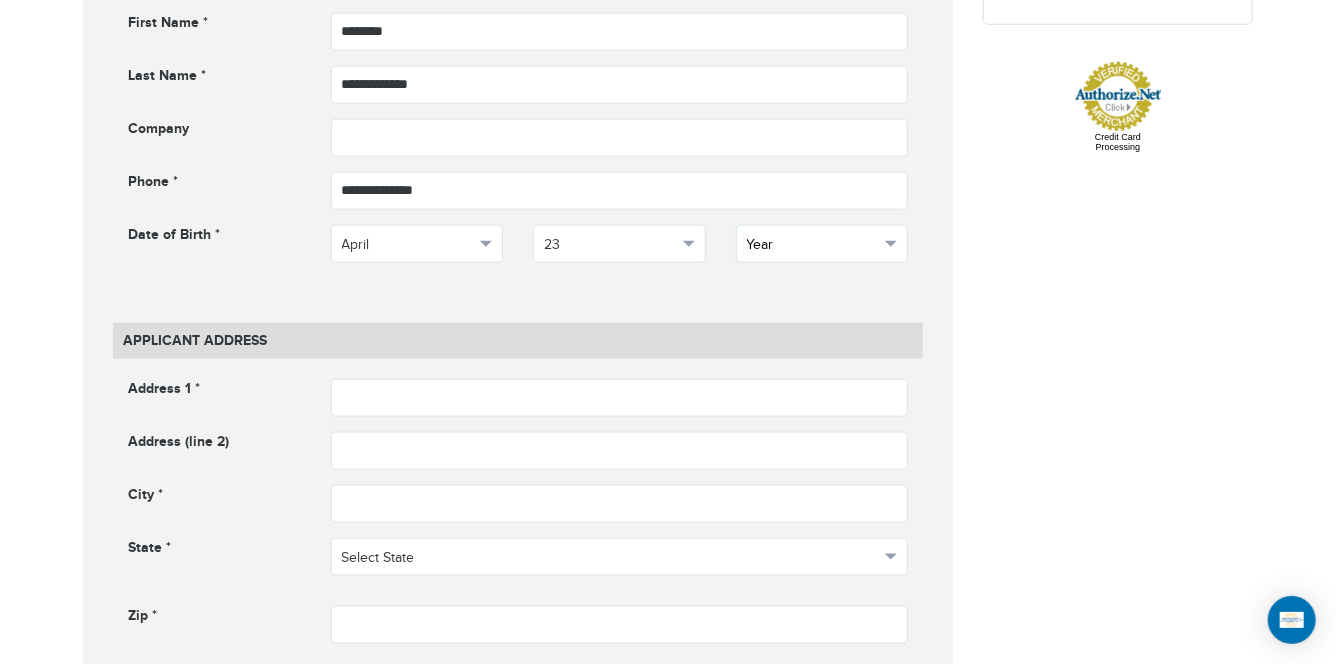 click on "Year" at bounding box center [813, 245] 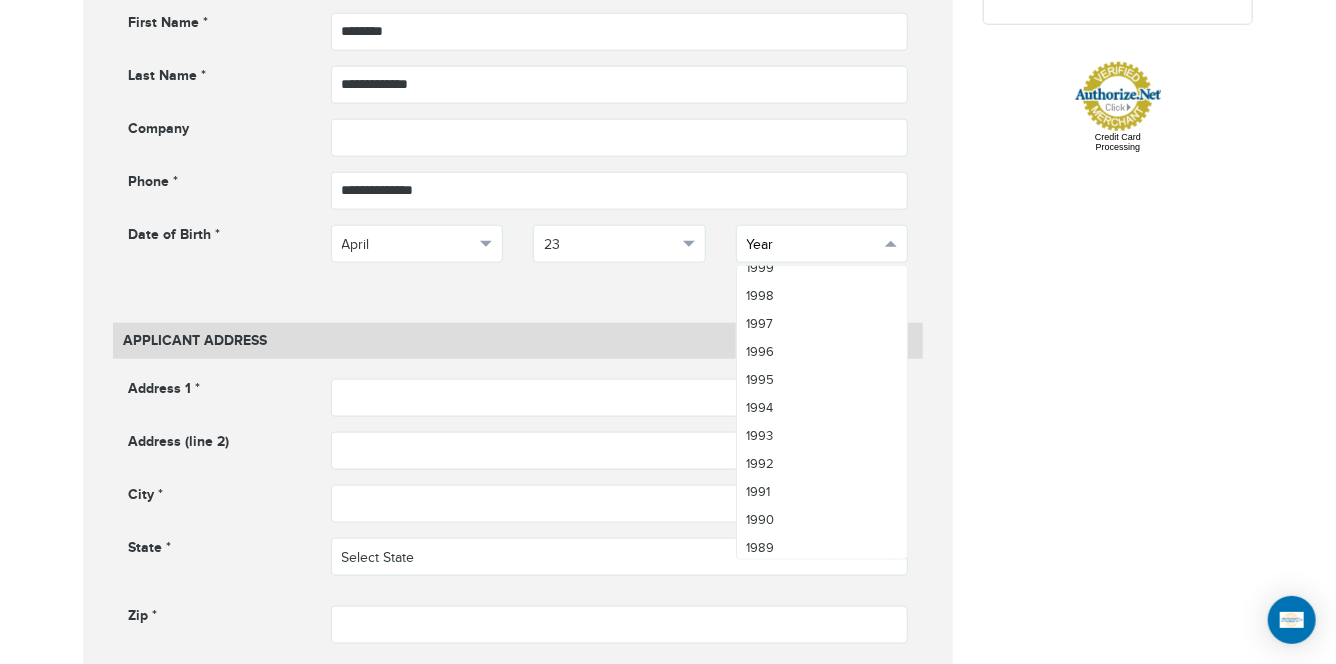 scroll, scrollTop: 765, scrollLeft: 0, axis: vertical 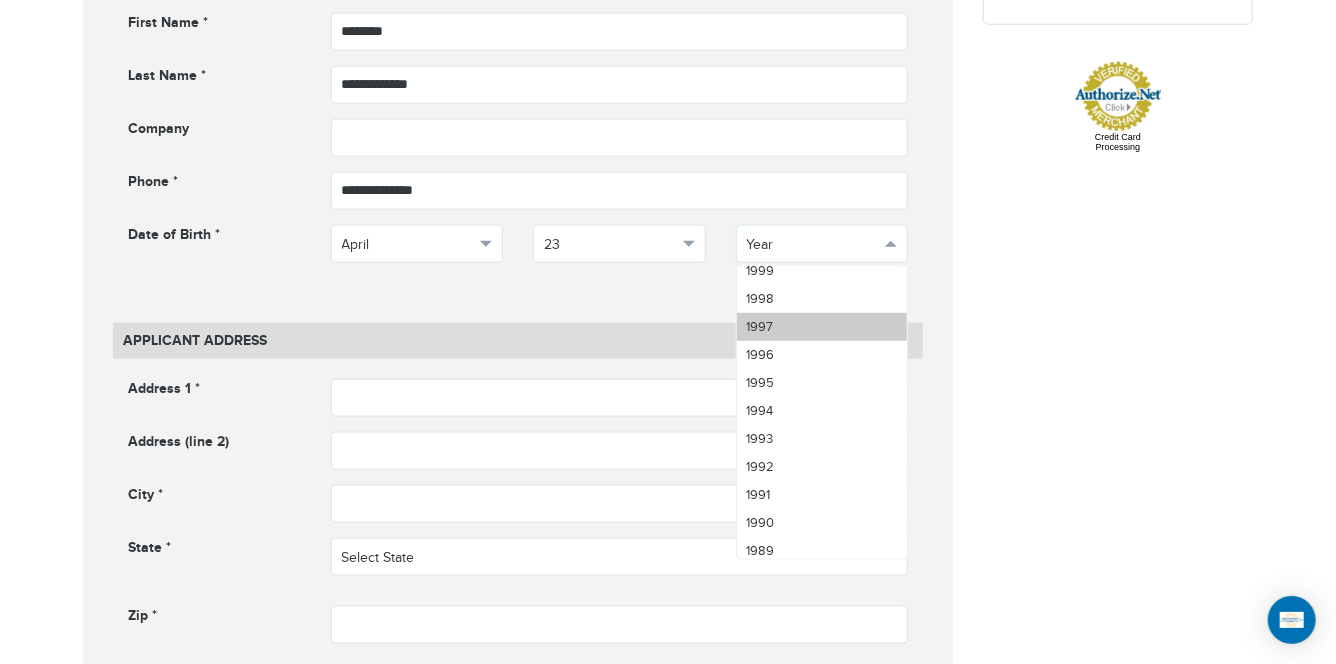 click on "1997" at bounding box center [822, 327] 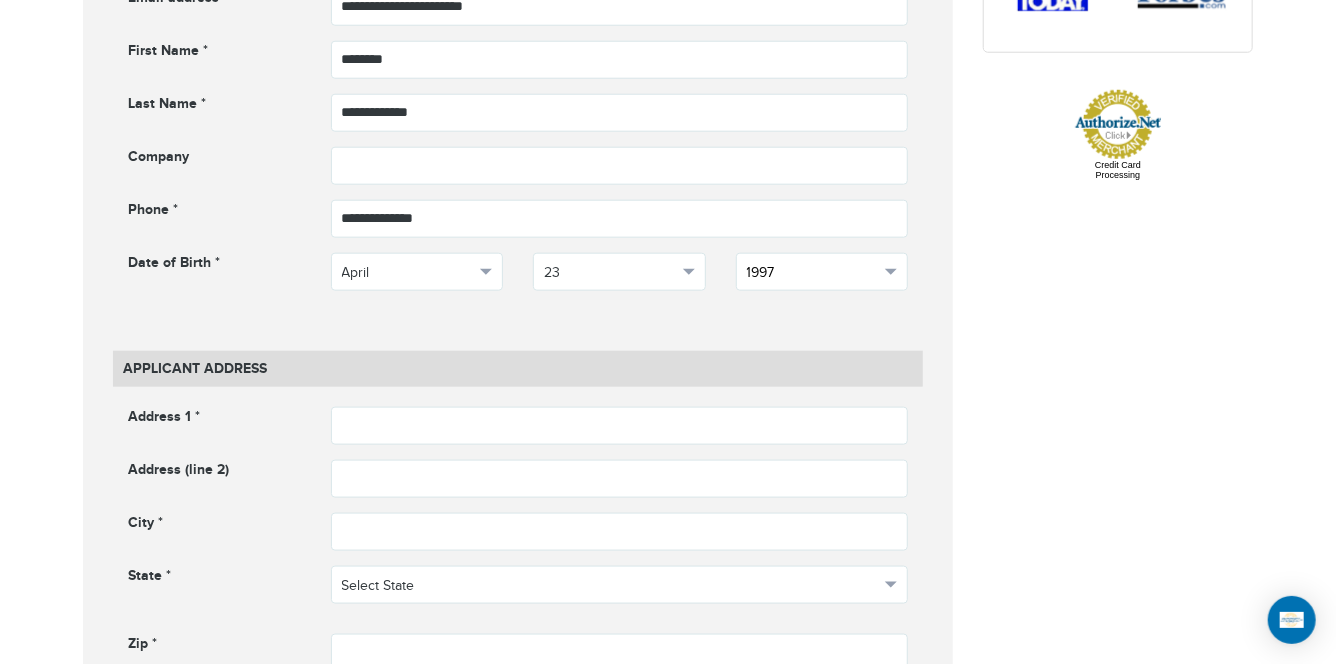 scroll, scrollTop: 980, scrollLeft: 0, axis: vertical 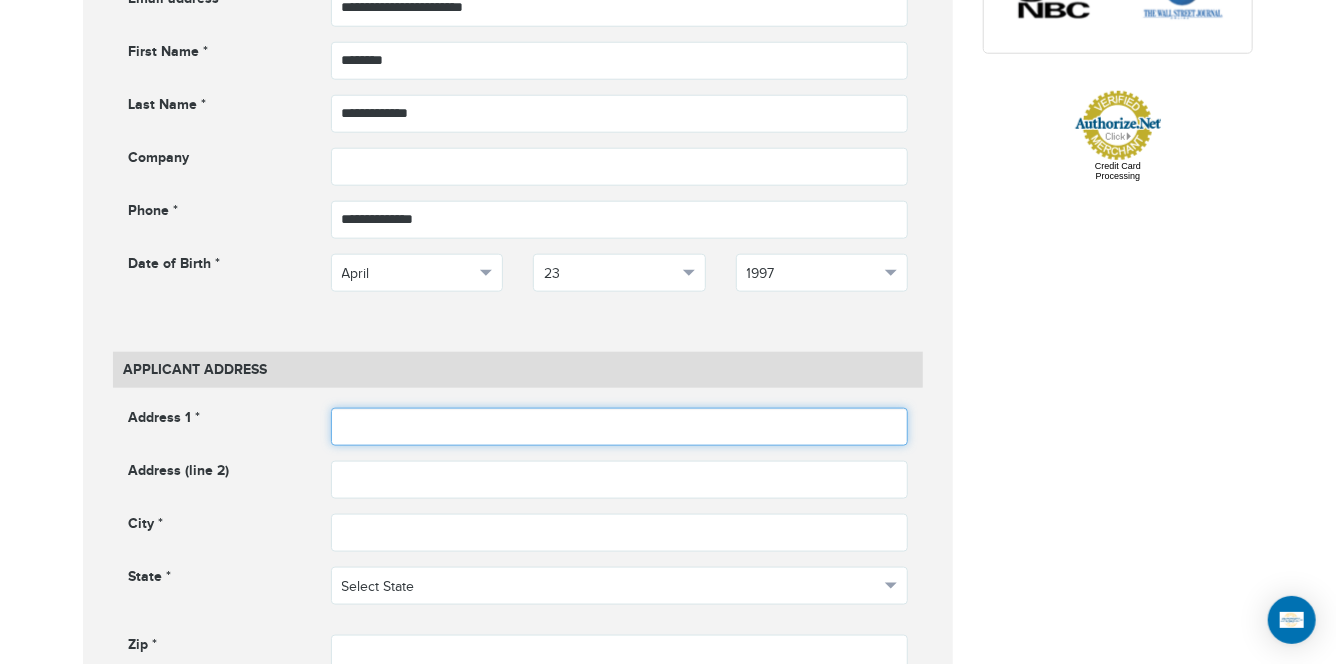 click at bounding box center (620, 427) 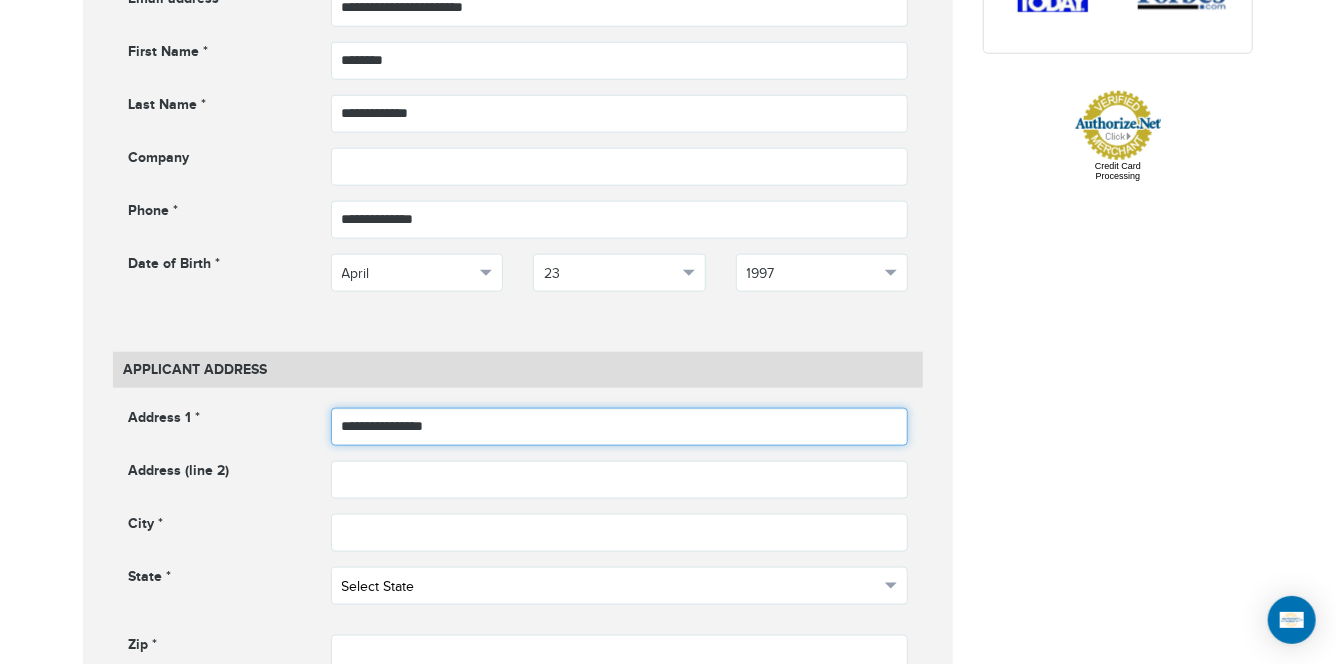 type on "**********" 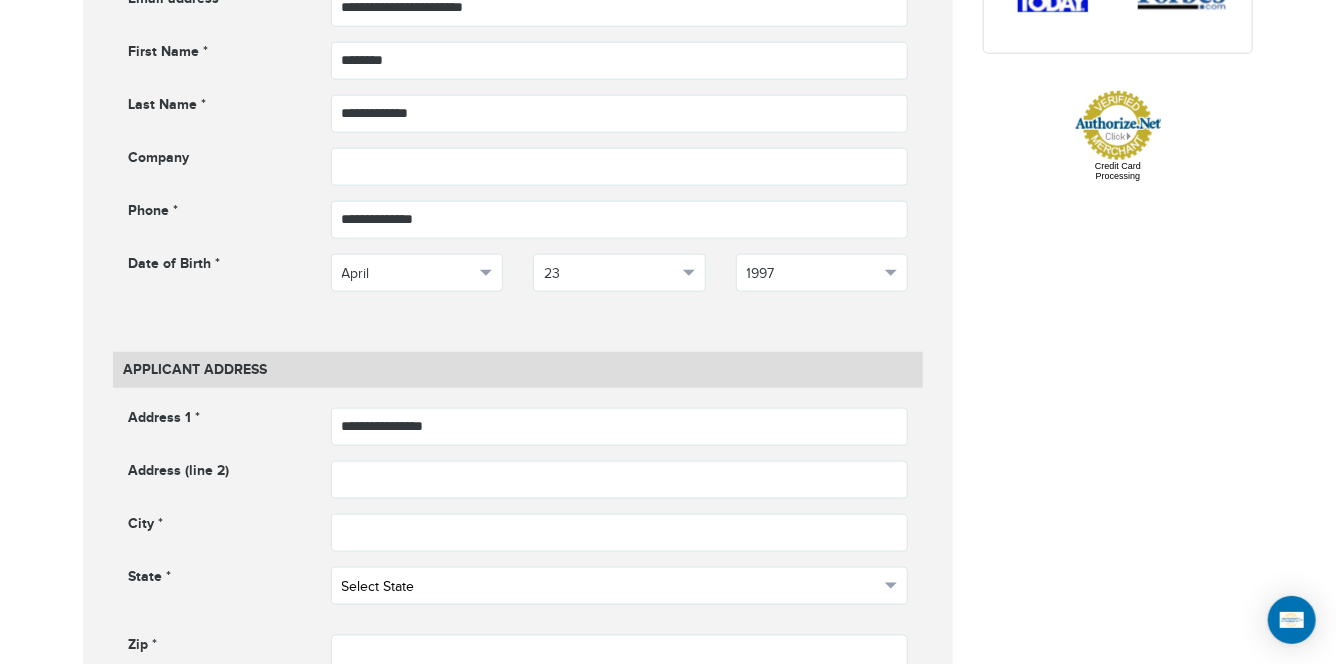 click on "Select State" at bounding box center [611, 587] 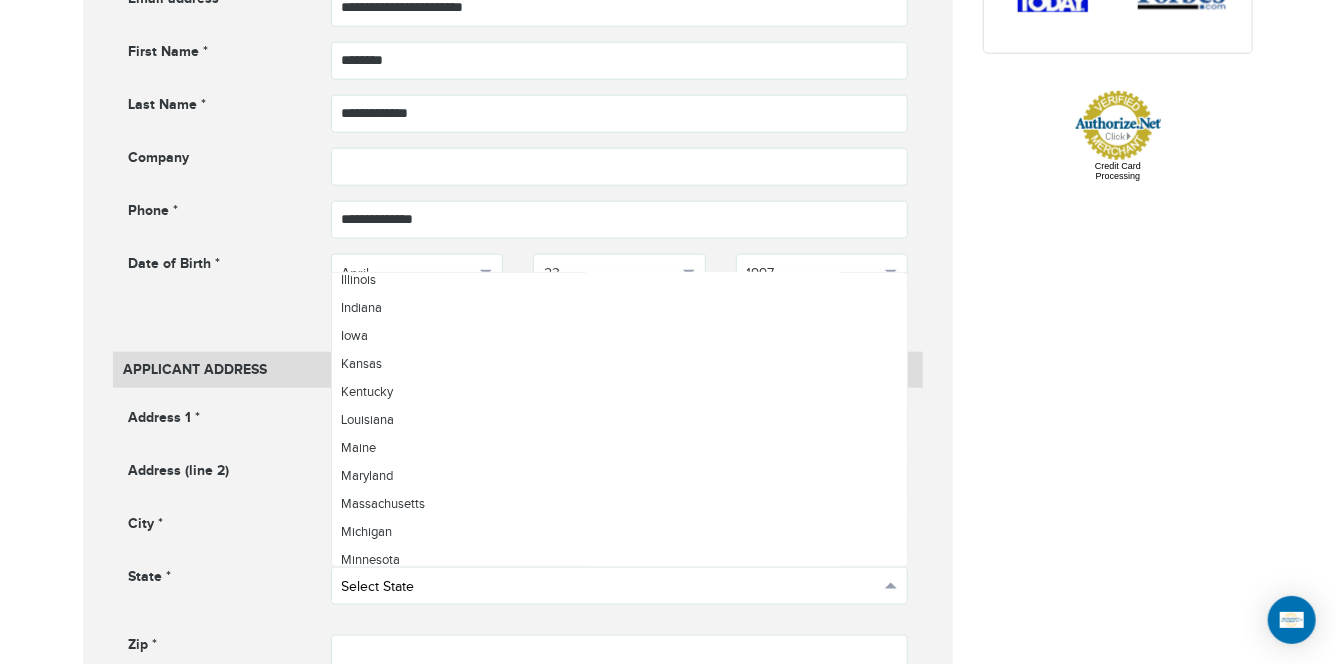 scroll, scrollTop: 679, scrollLeft: 0, axis: vertical 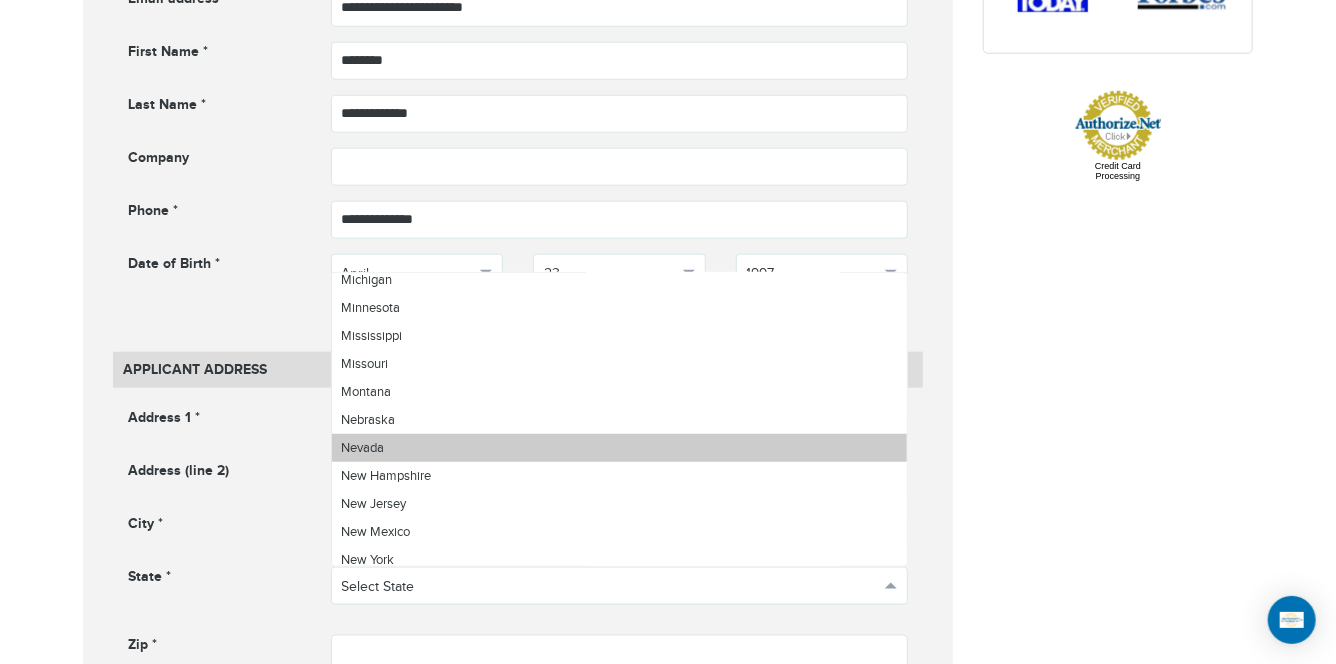 click on "Nevada" at bounding box center [620, 448] 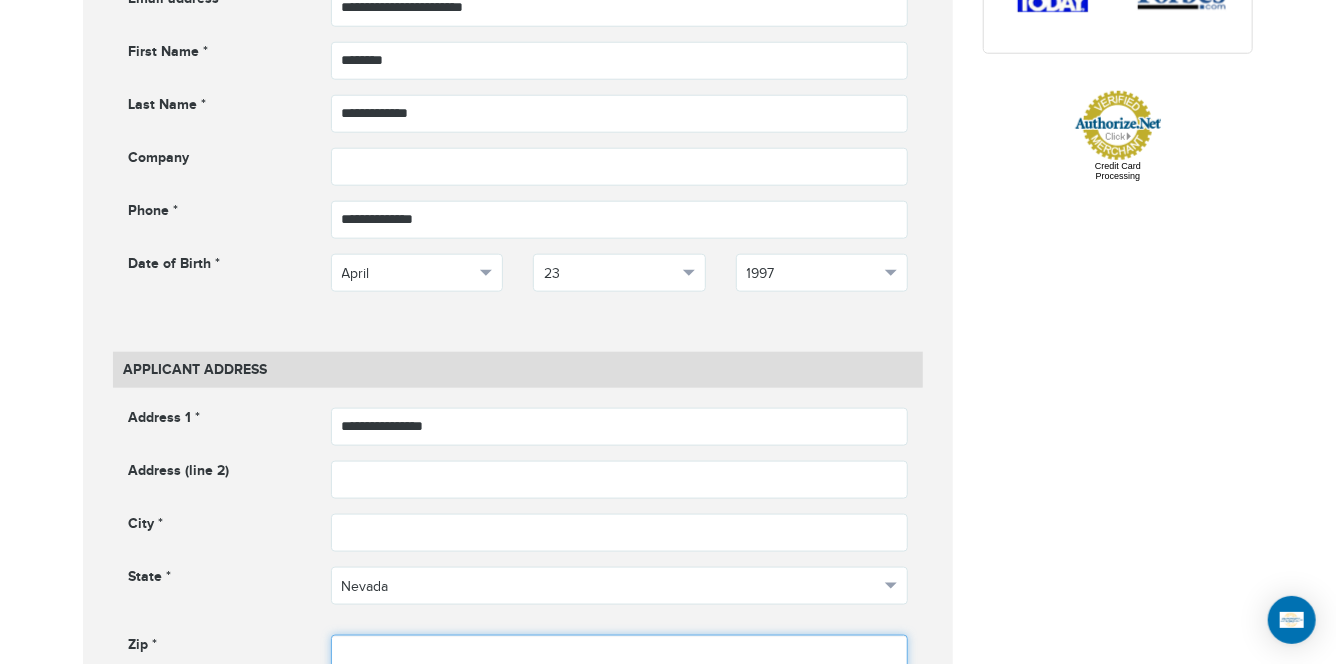 click at bounding box center (620, 654) 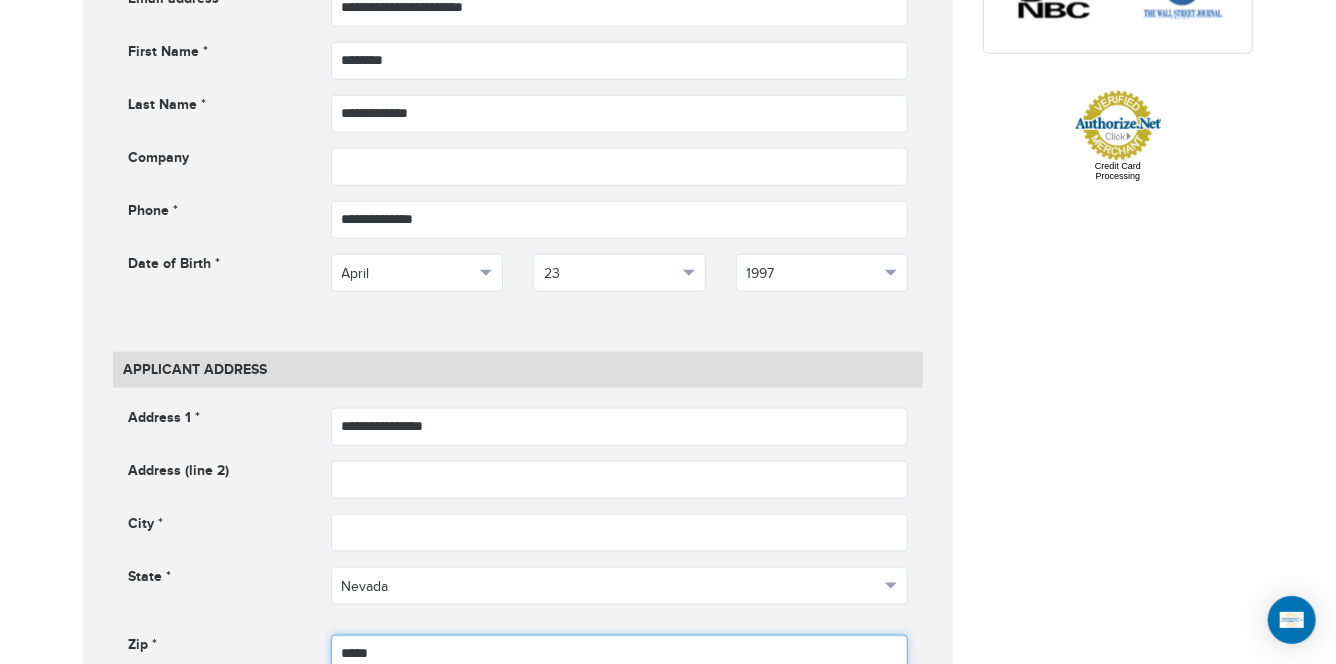 type on "*****" 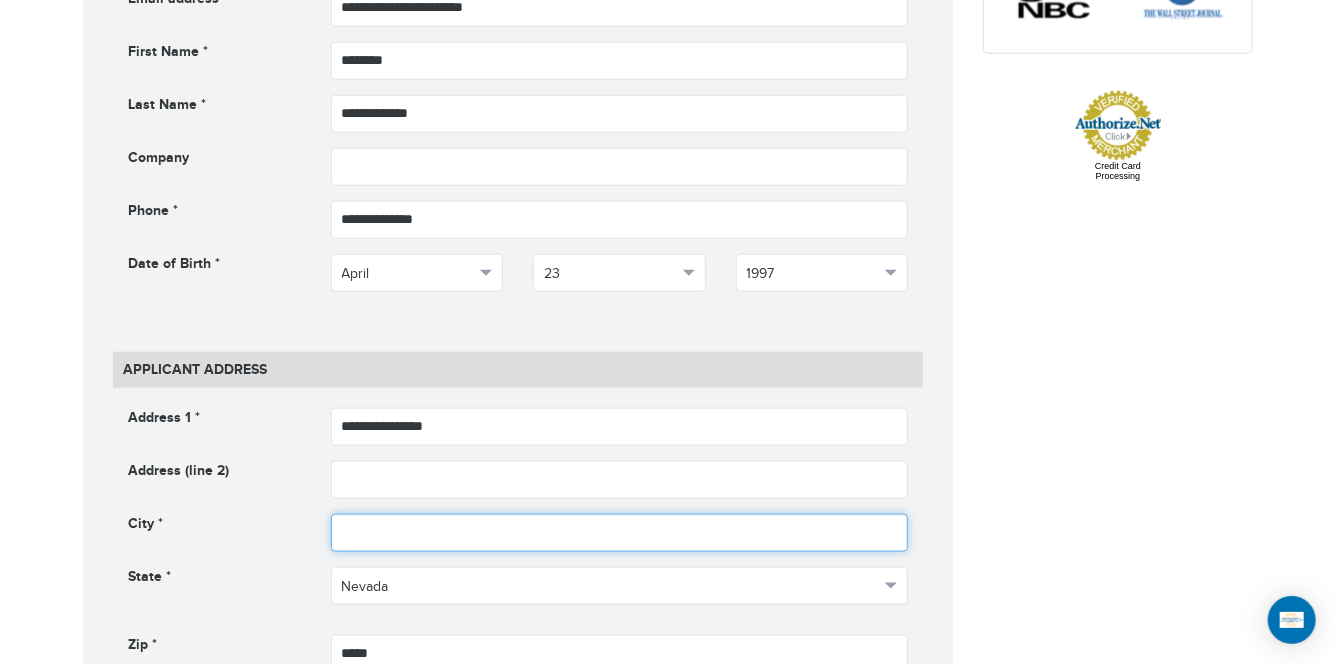 click at bounding box center [620, 533] 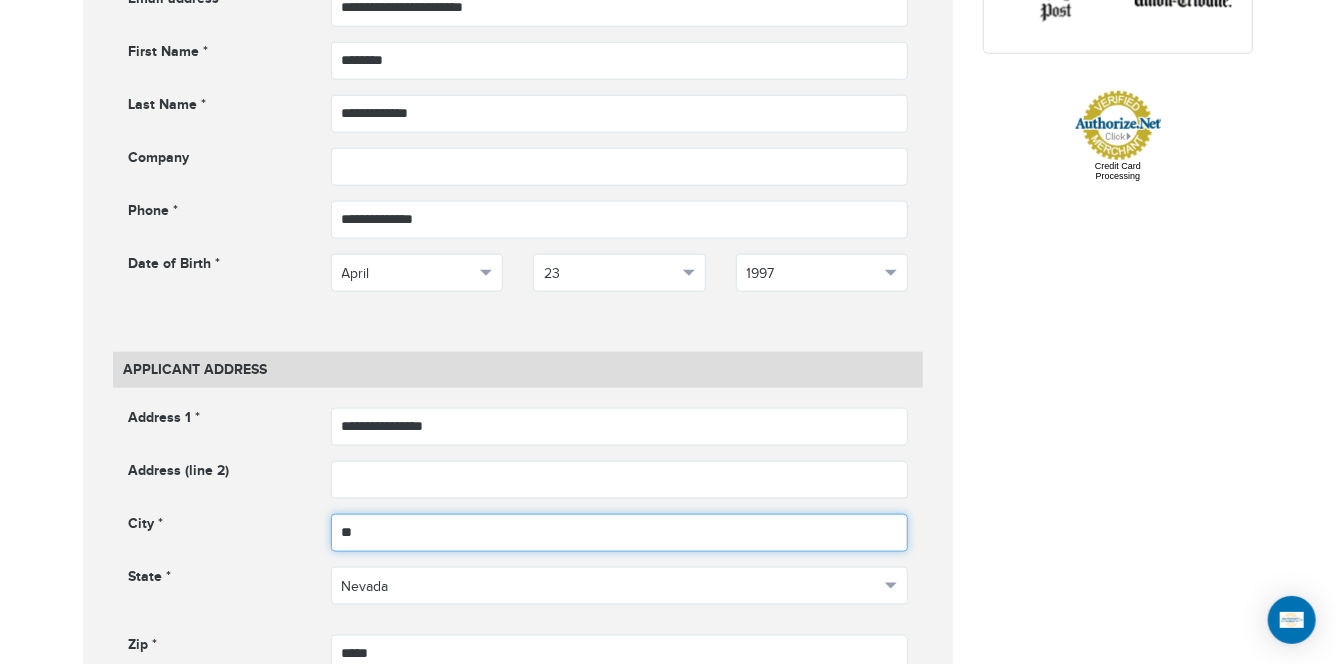 type on "*********" 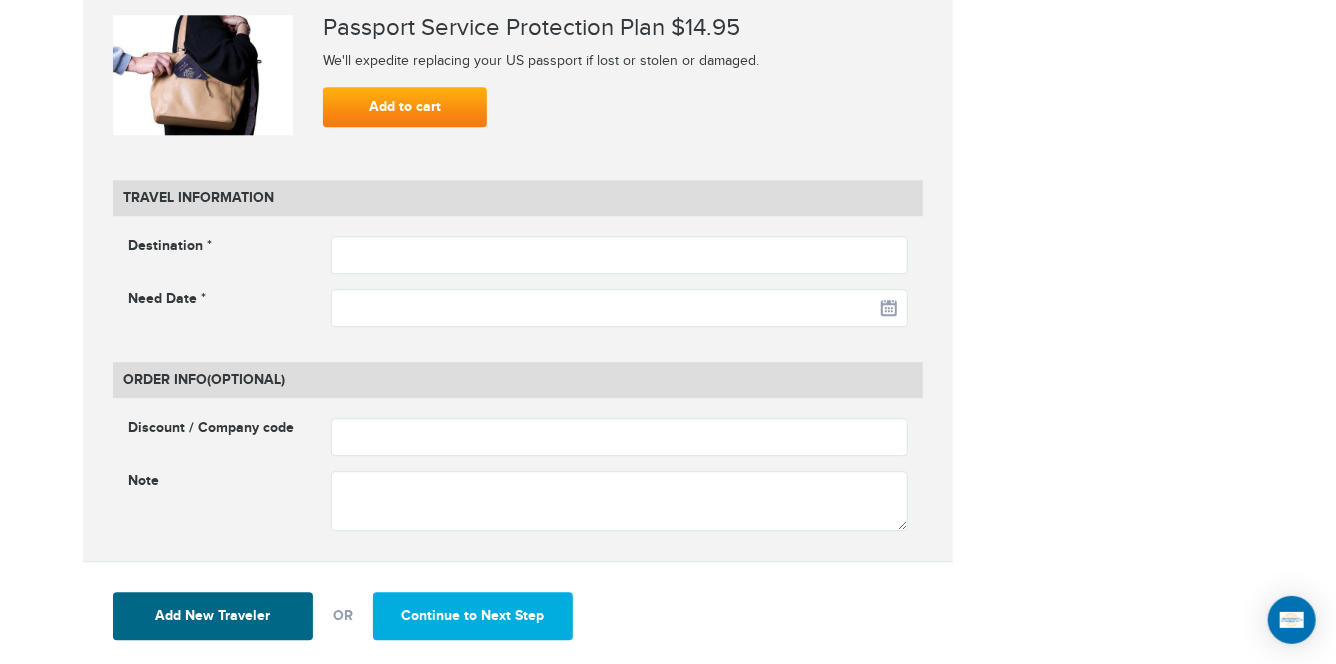 scroll, scrollTop: 2470, scrollLeft: 0, axis: vertical 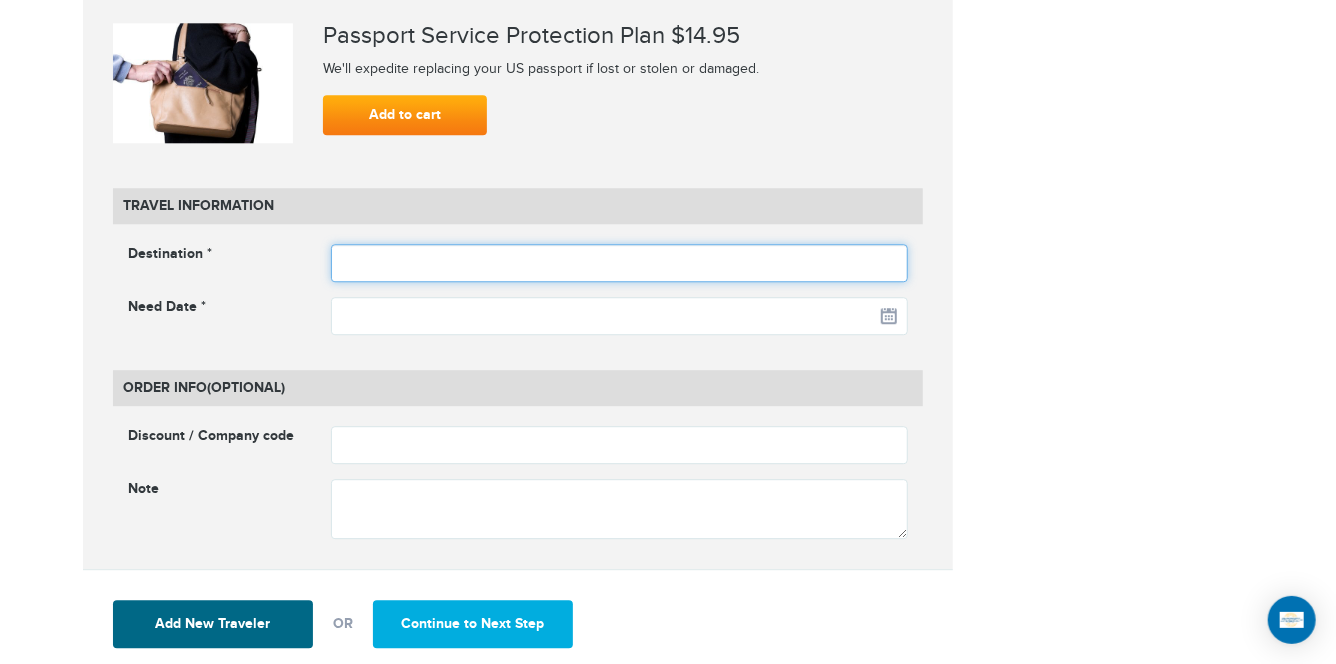 click at bounding box center [620, 263] 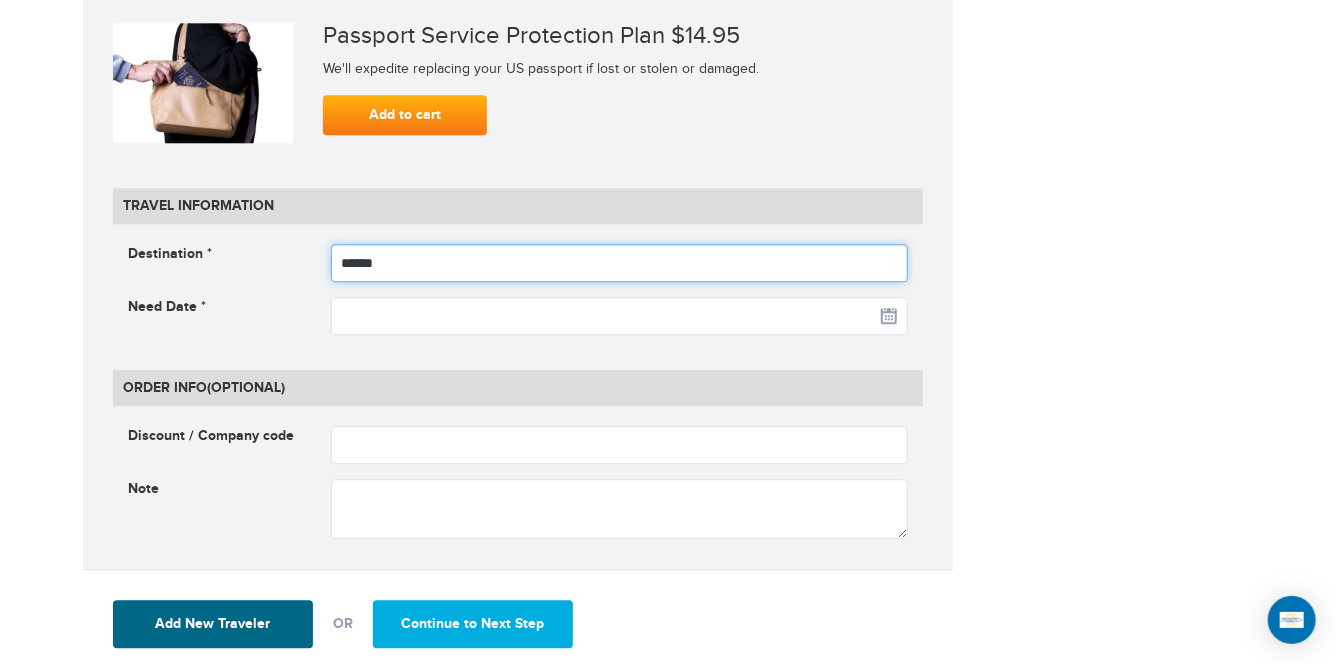 type on "******" 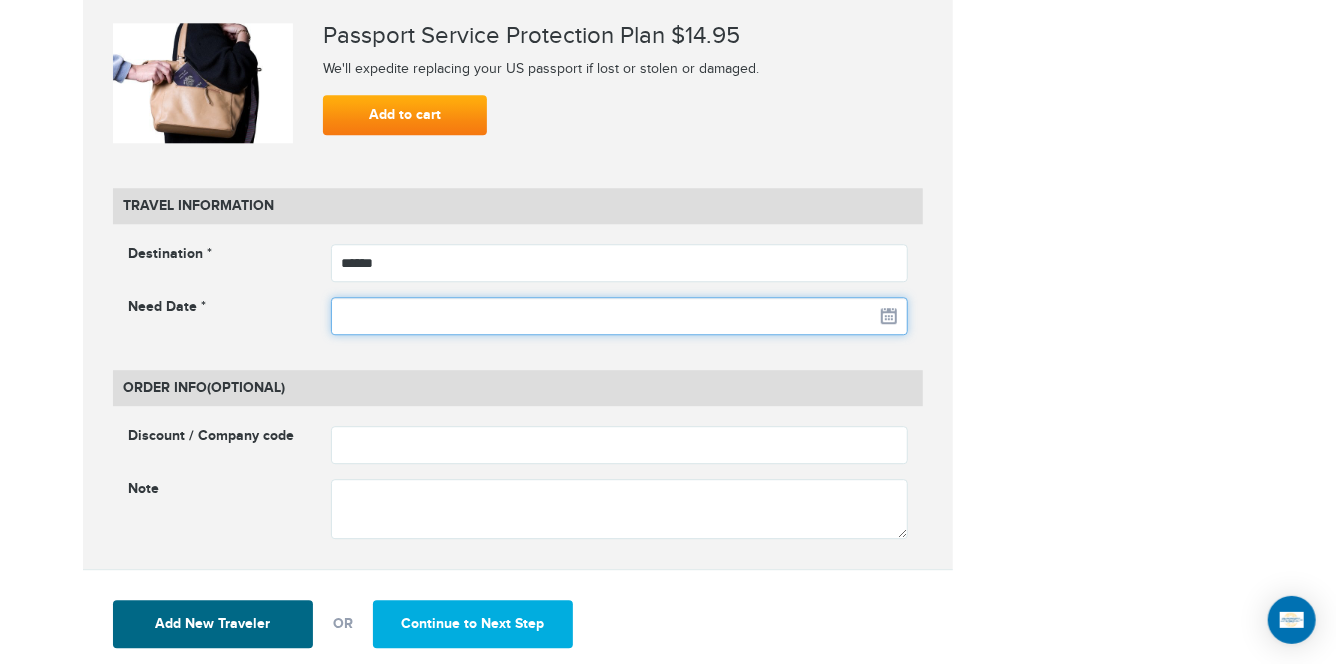 click on "720-881-0280
Passports & Visas.com
Hello, Lourisha Nottage
Passports
Passport Renewal
New Passport
Second Passport
Passport Name Change
Lost Passport
Child Passport
US Passport FAQ" at bounding box center [668, -2138] 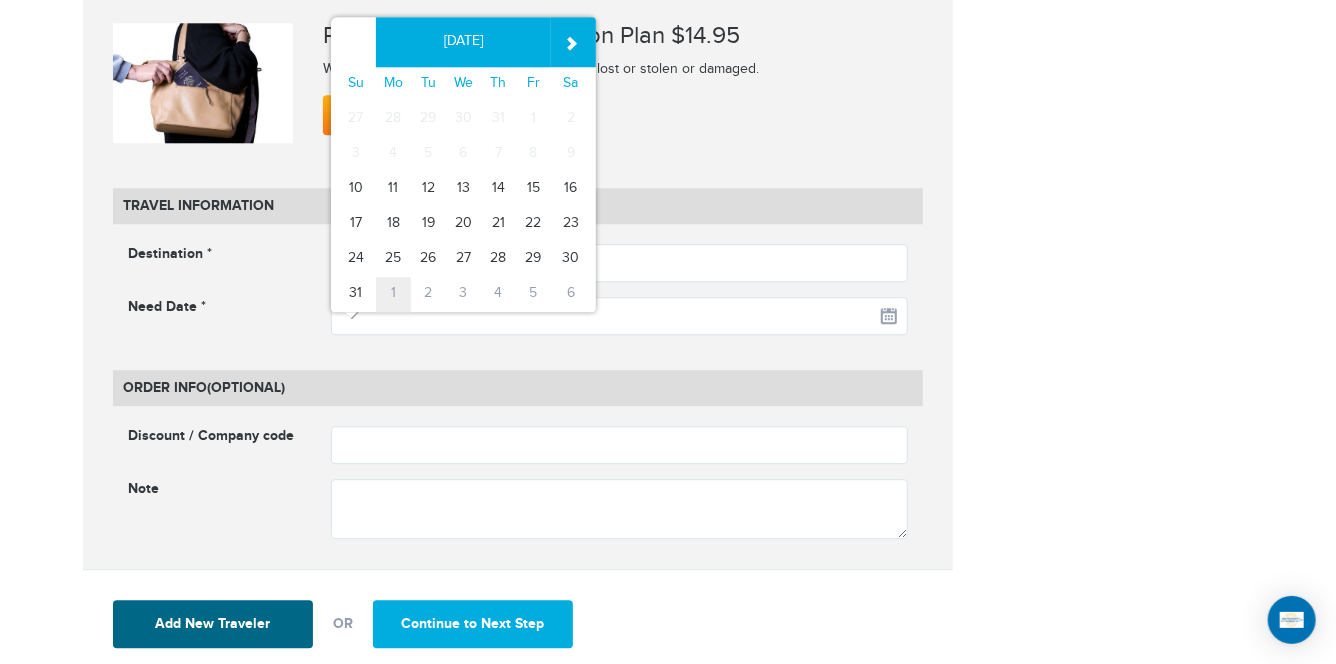 click on "1" at bounding box center (393, 294) 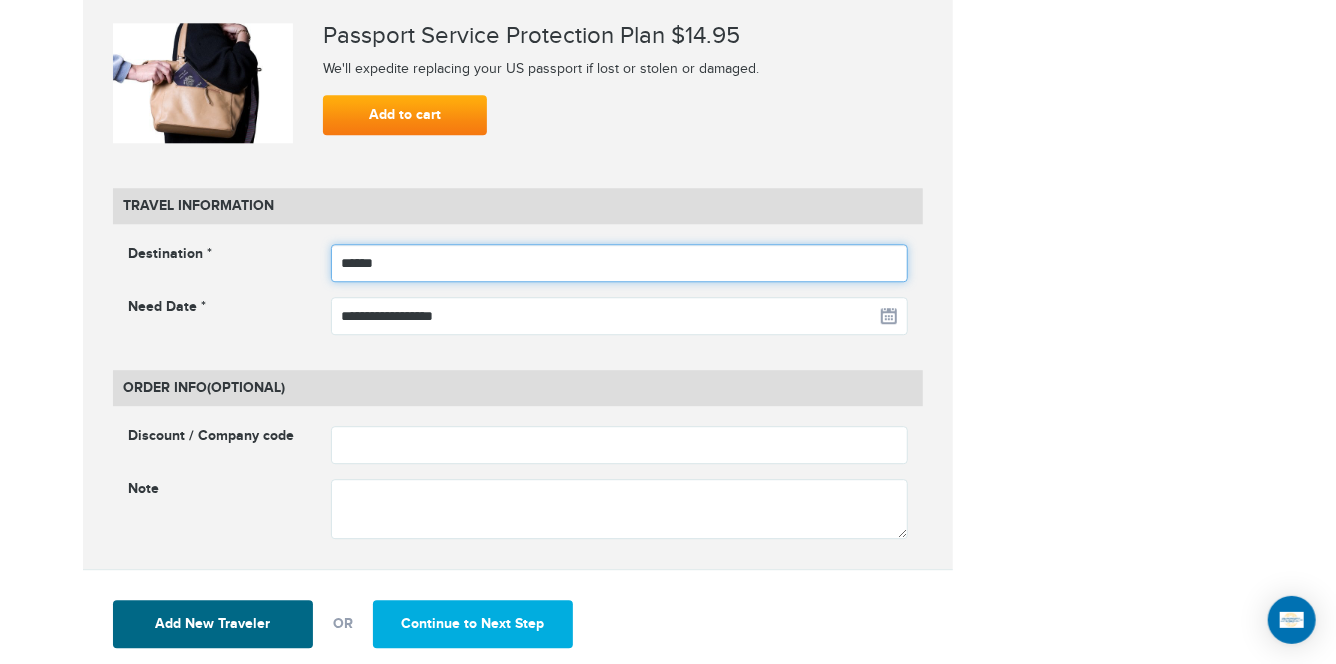 click on "******" at bounding box center [620, 263] 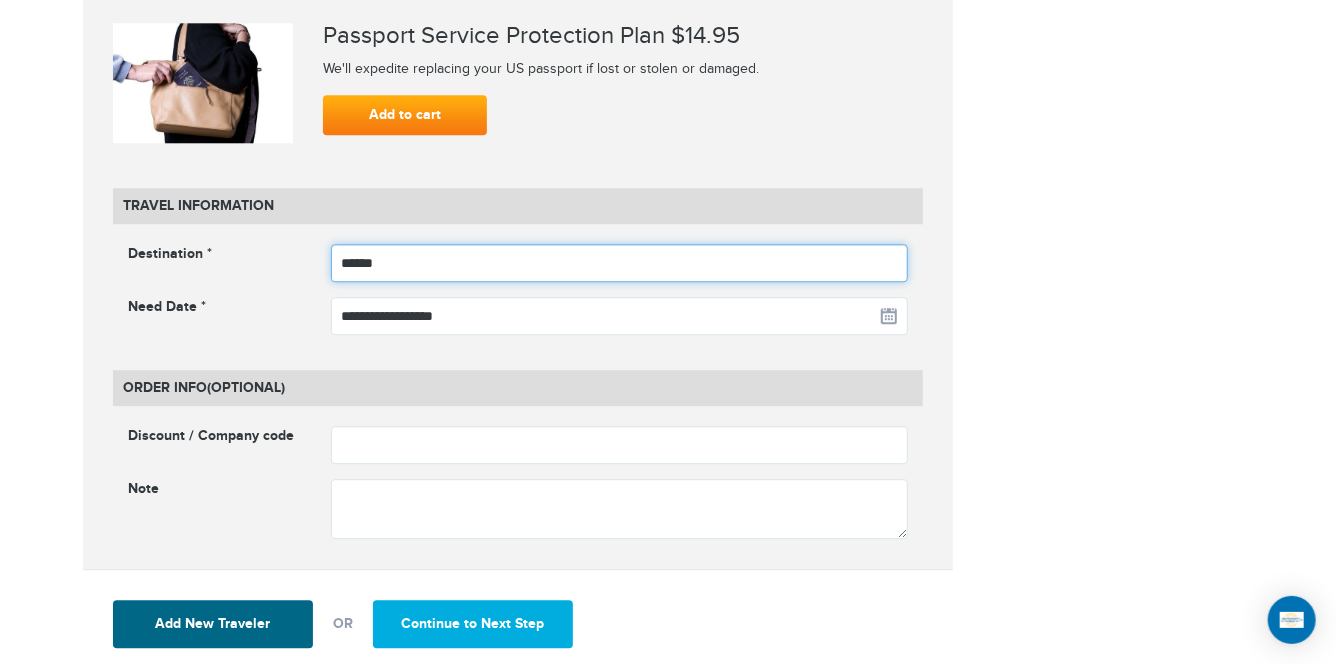 type on "******" 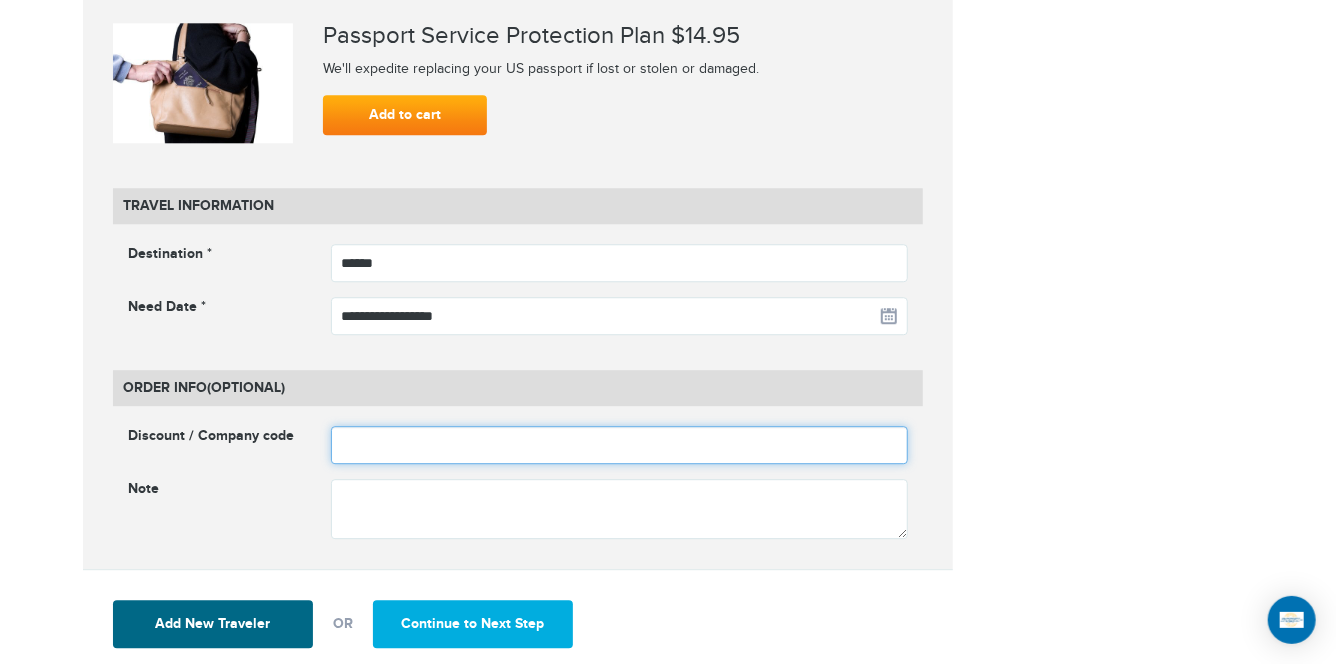 click at bounding box center [620, 445] 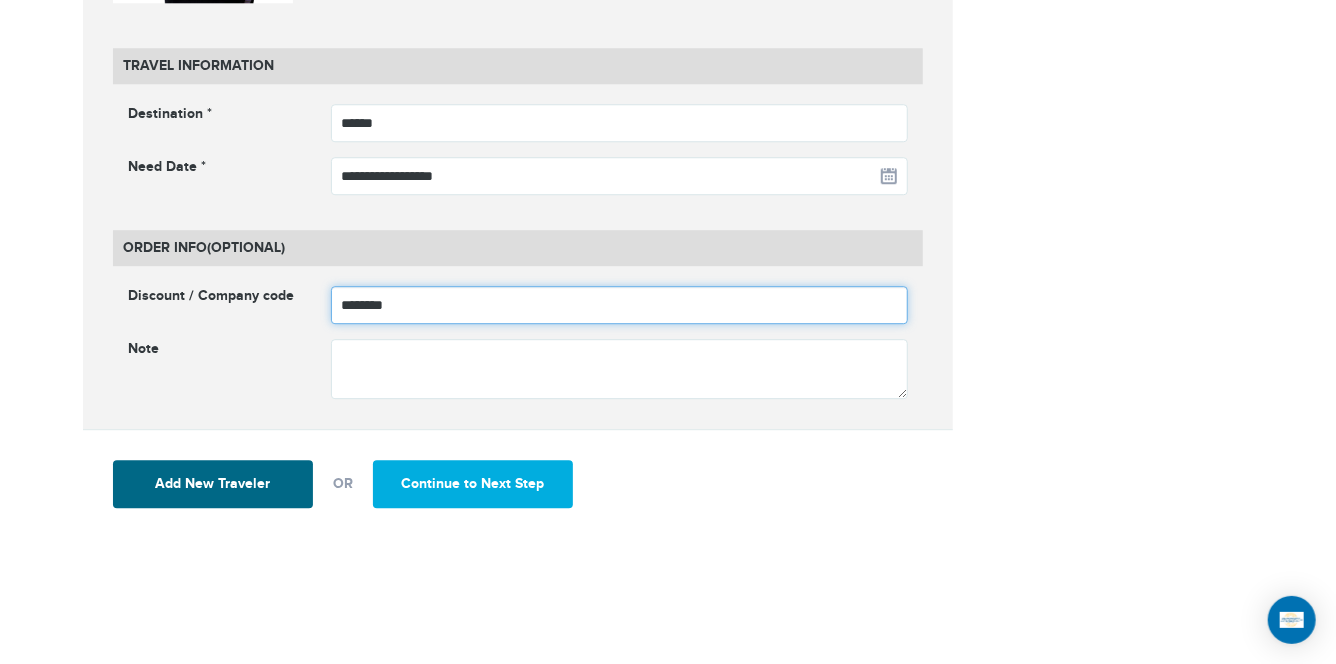 scroll, scrollTop: 2633, scrollLeft: 0, axis: vertical 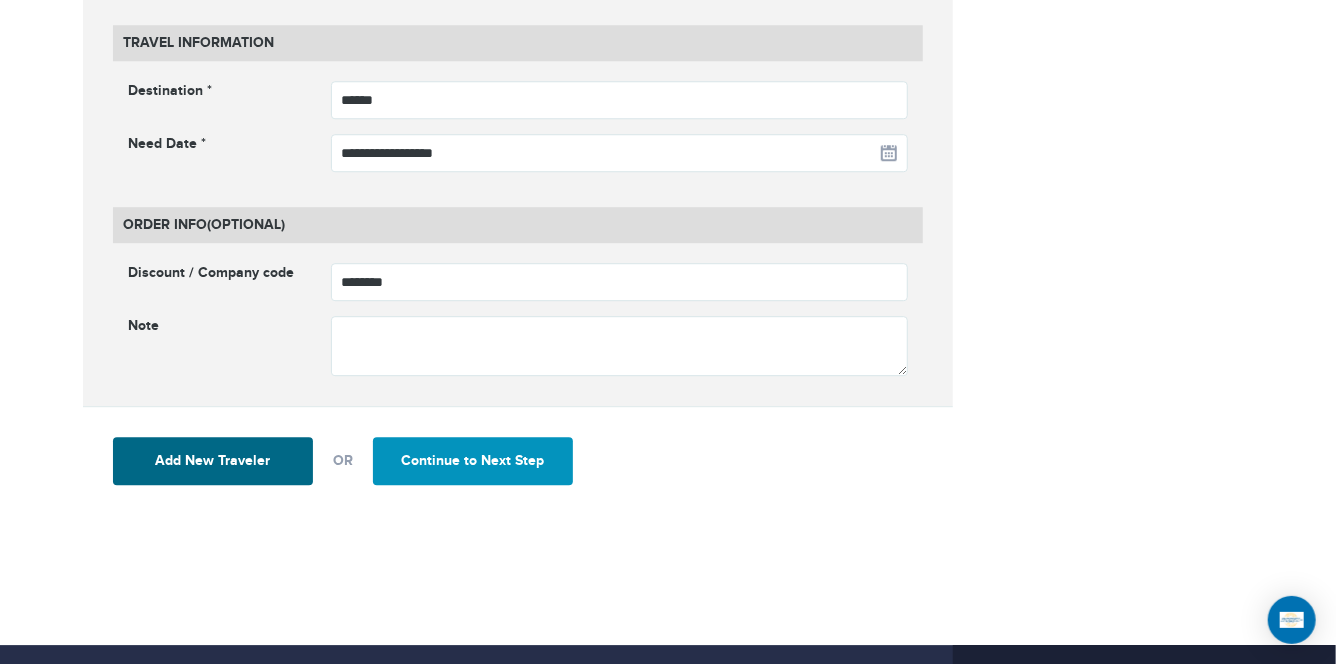 click on "Continue to Next Step" at bounding box center (473, 461) 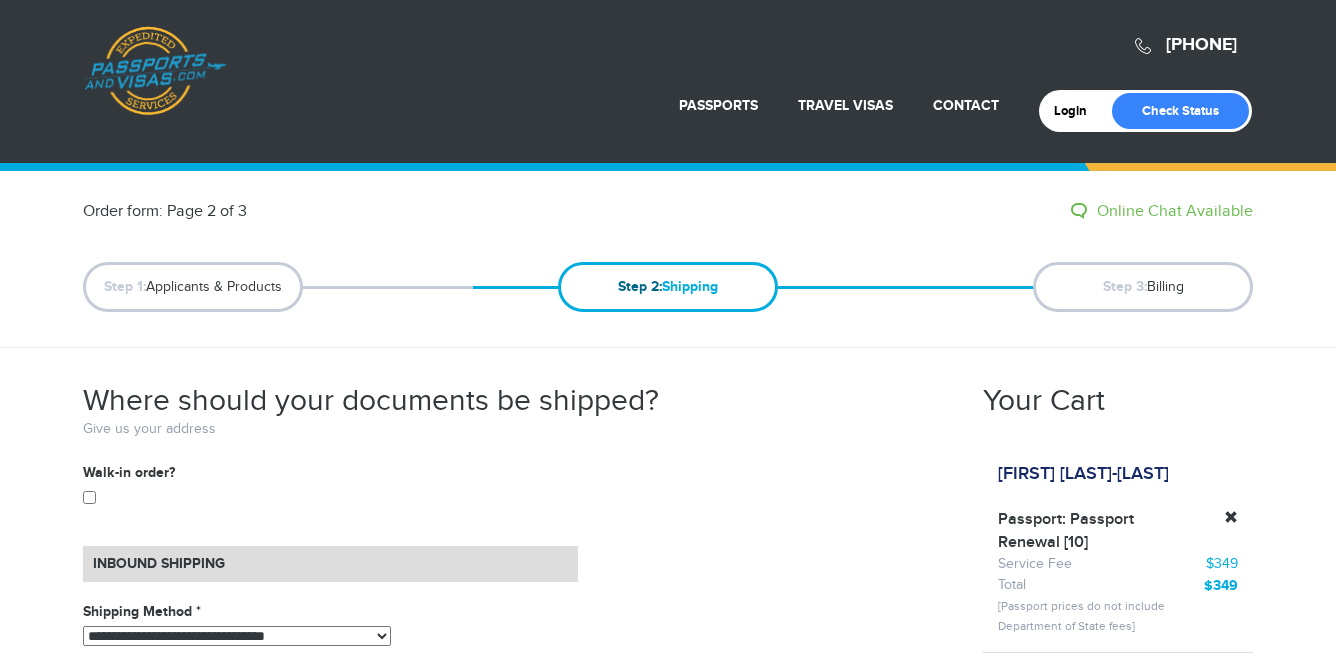 scroll, scrollTop: 0, scrollLeft: 0, axis: both 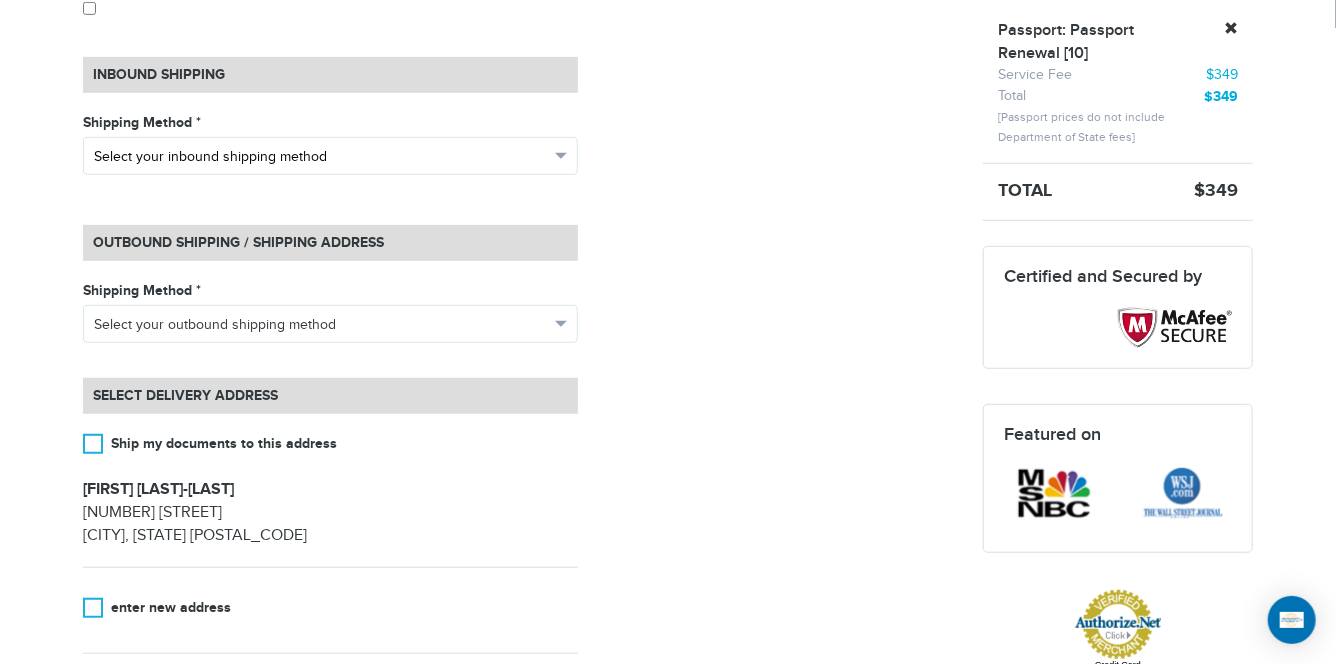 click on "Select your inbound shipping method" at bounding box center [321, 157] 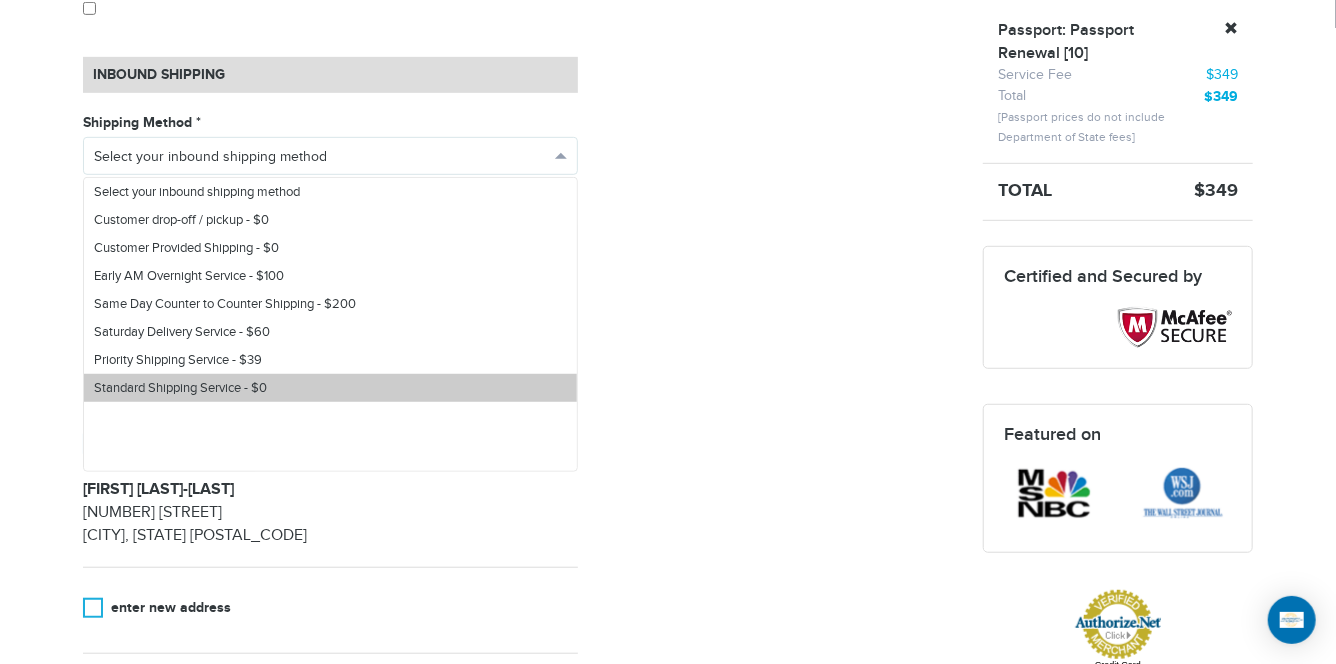 click on "Standard Shipping Service - $0" at bounding box center [330, 388] 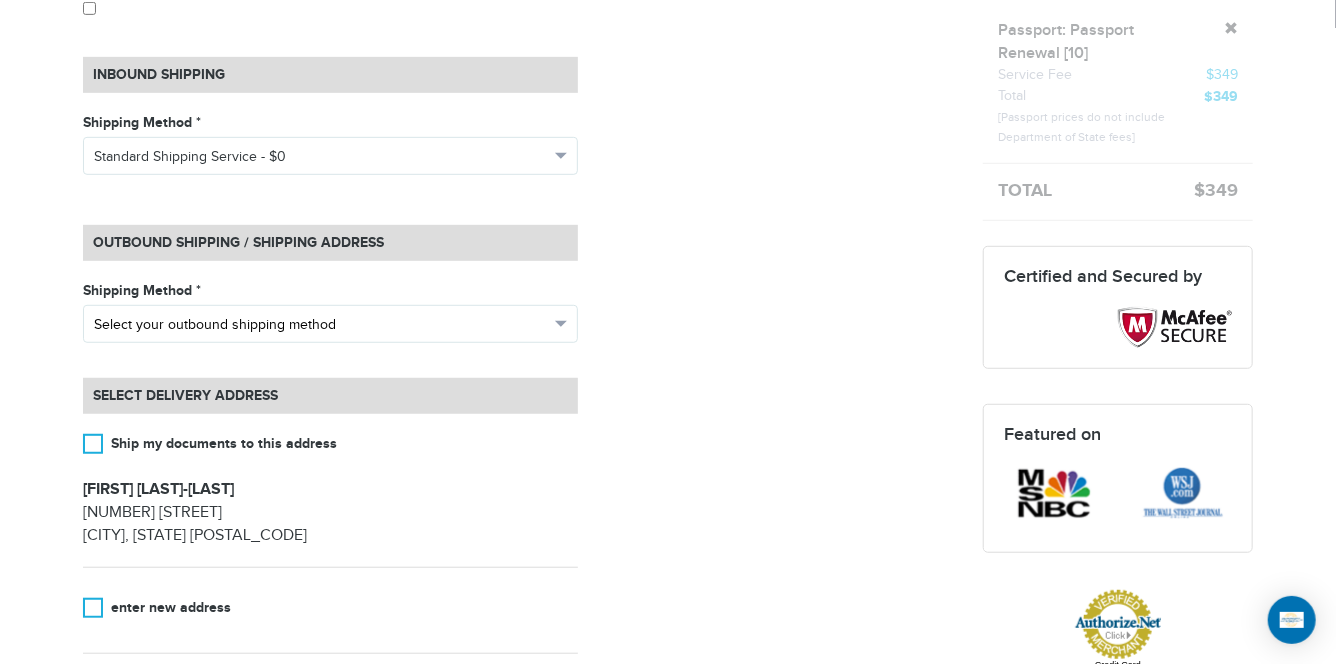 click on "Select your outbound shipping method" at bounding box center [321, 325] 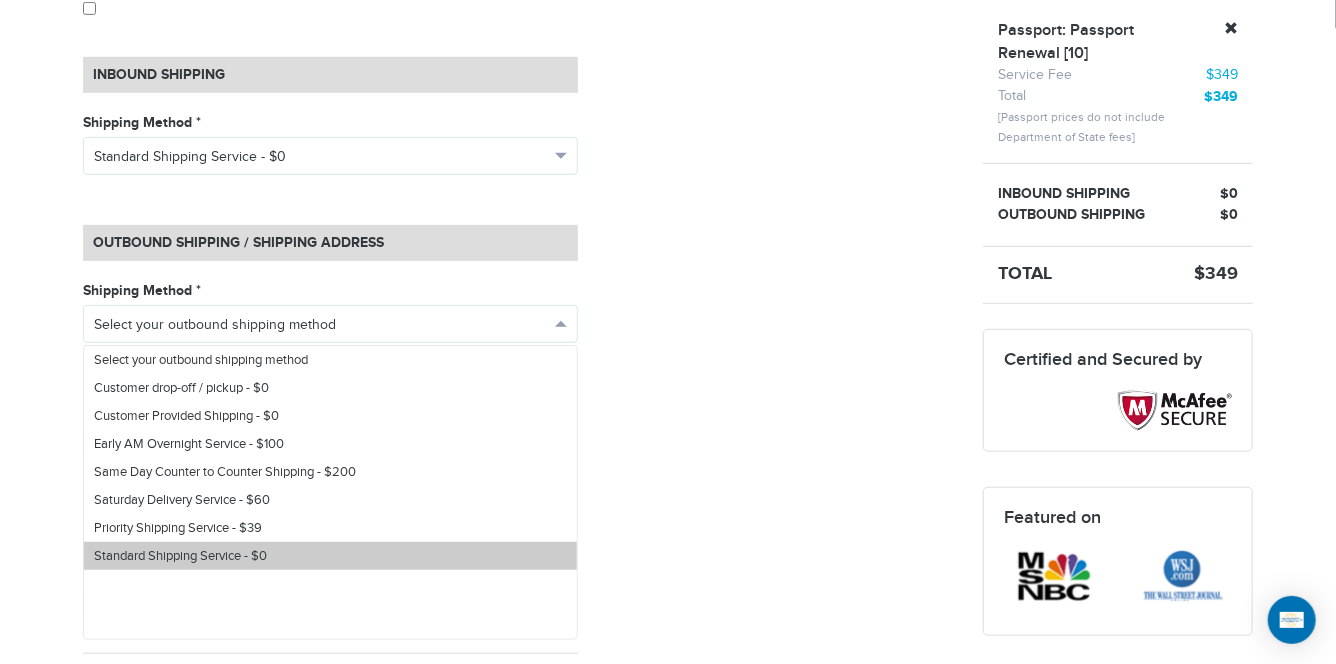 click on "Standard Shipping Service - $0" at bounding box center [330, 556] 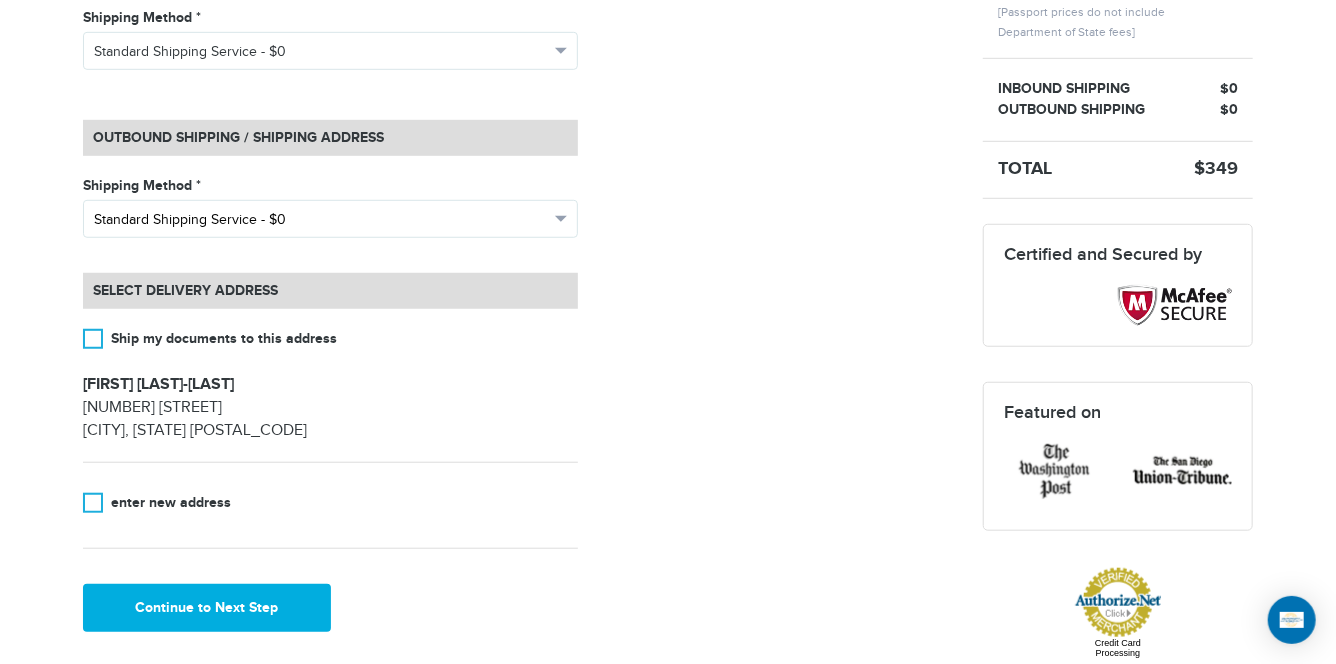 scroll, scrollTop: 580, scrollLeft: 0, axis: vertical 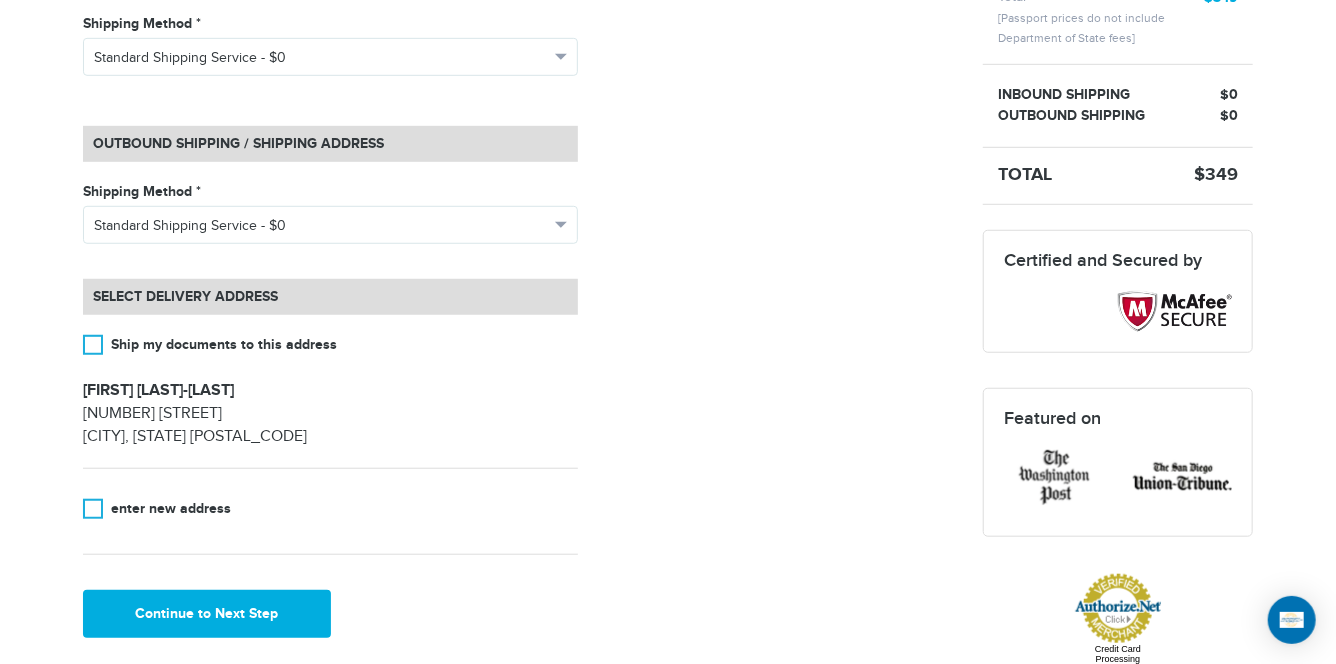 click on "**********" at bounding box center [518, 257] 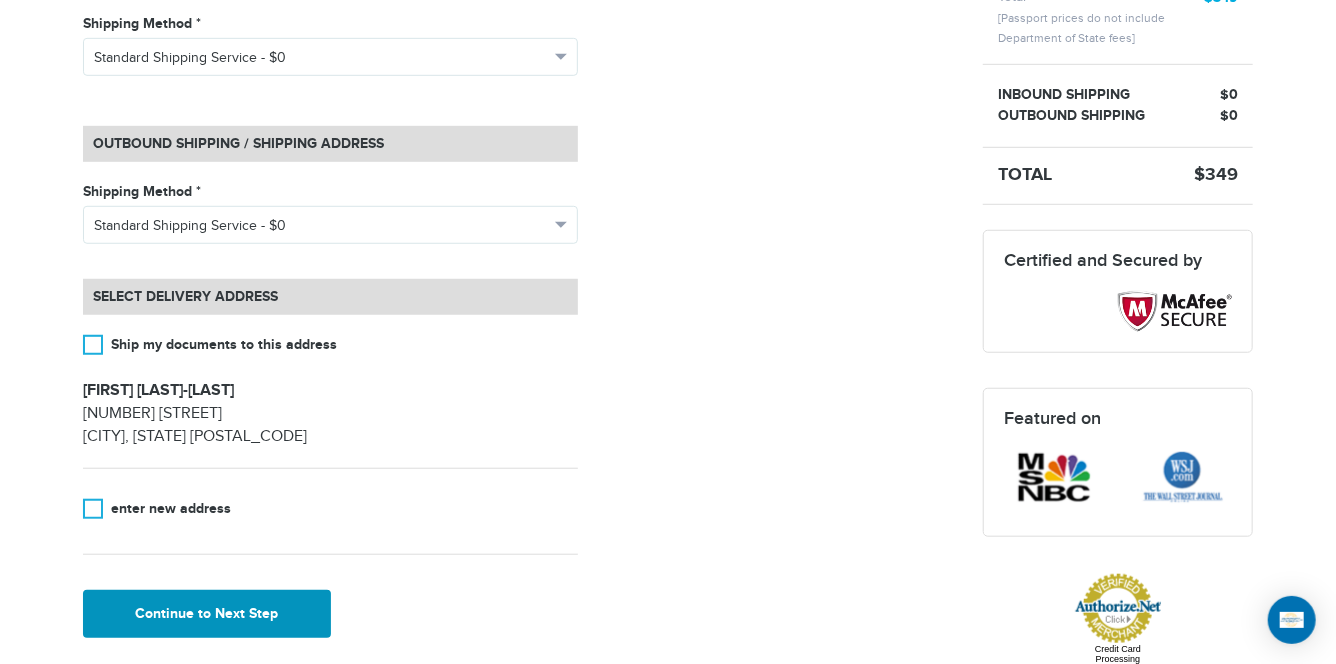 click on "Continue to Next Step" at bounding box center [207, 614] 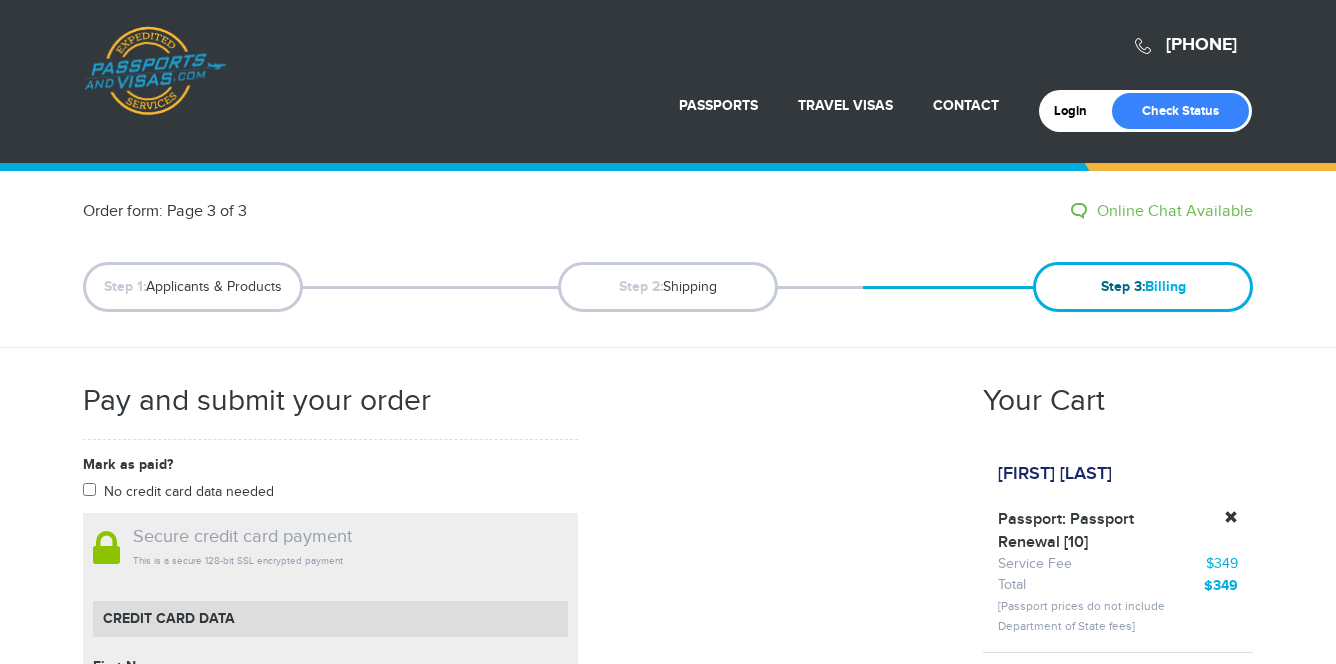 scroll, scrollTop: 0, scrollLeft: 0, axis: both 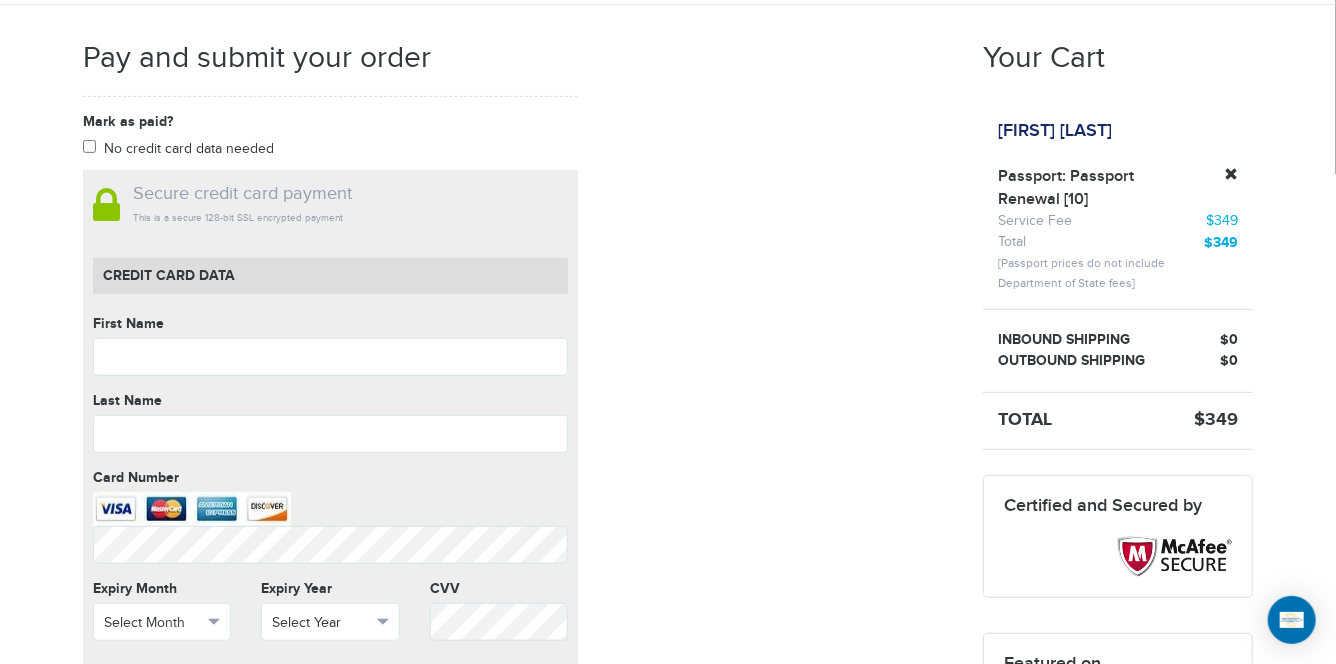 click on "[FIRST] [LAST]" at bounding box center (1055, 131) 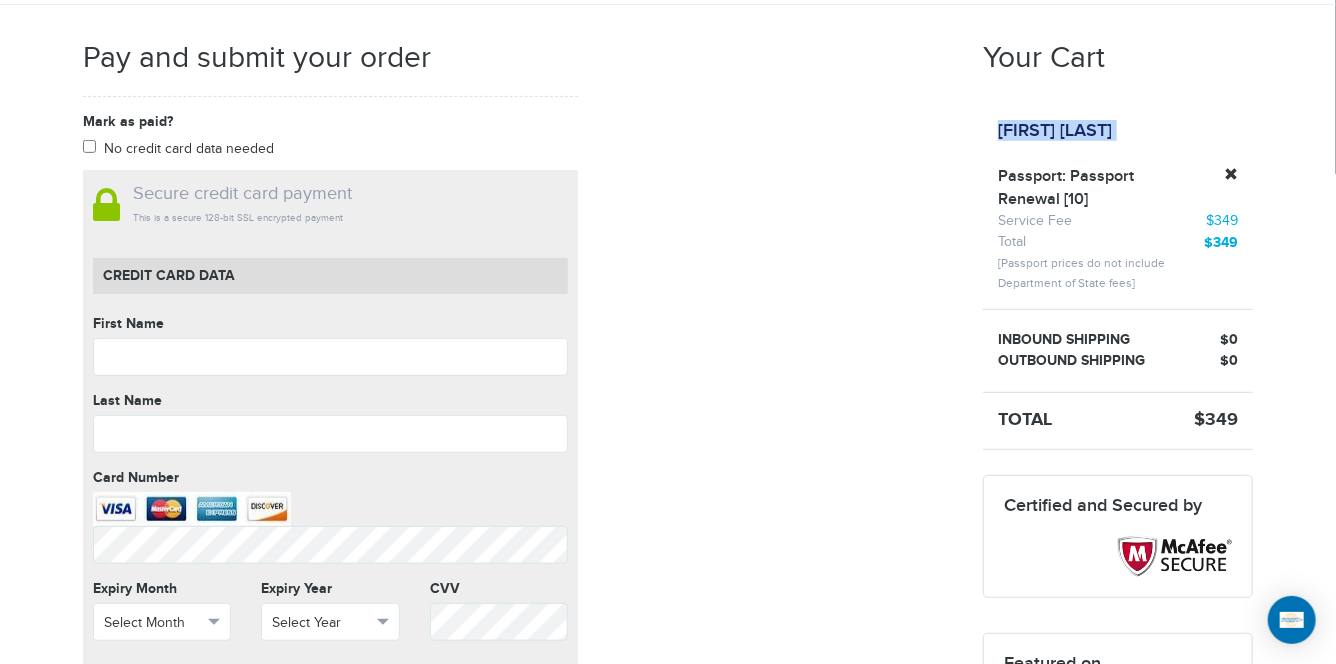 click on "[FIRST] [LAST]" at bounding box center (1055, 131) 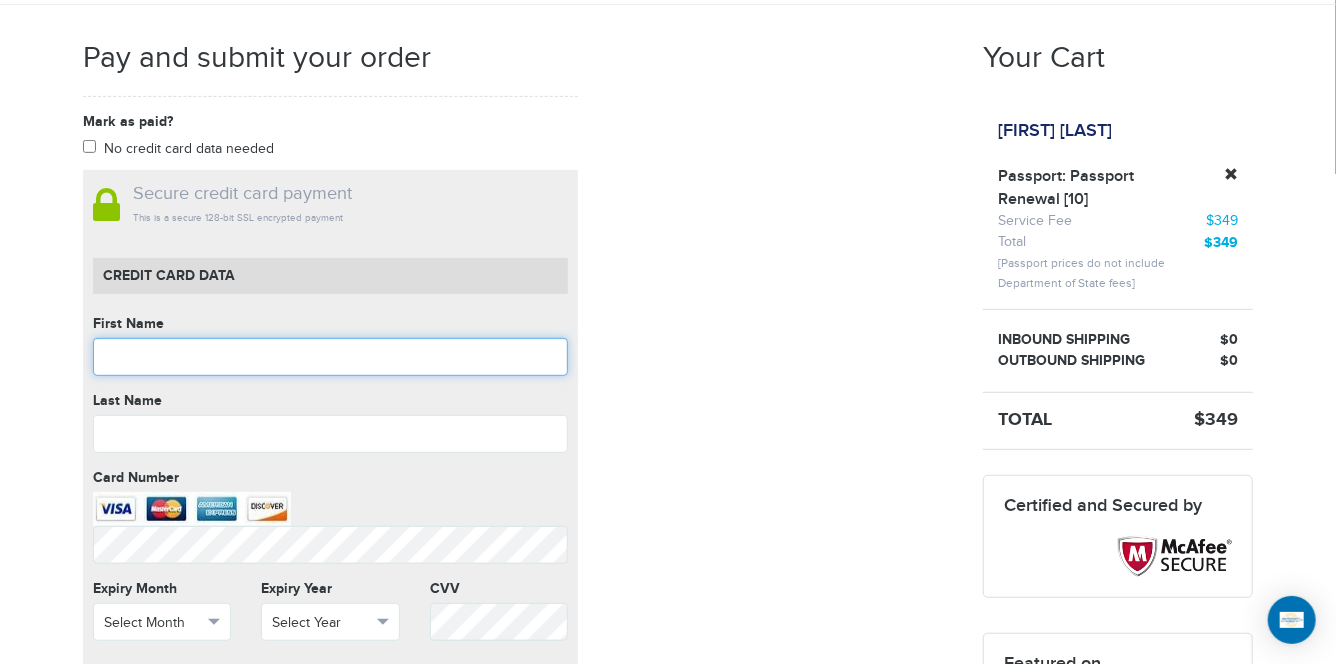 paste on "**********" 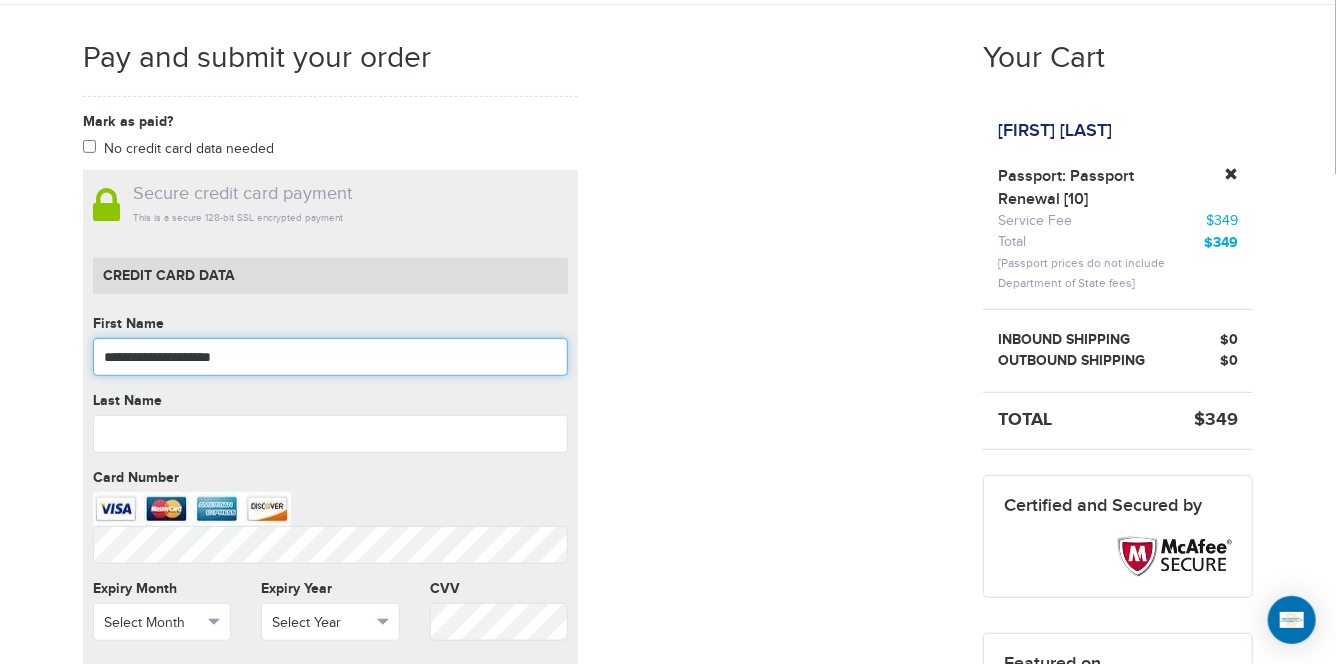 click on "**********" at bounding box center (330, 357) 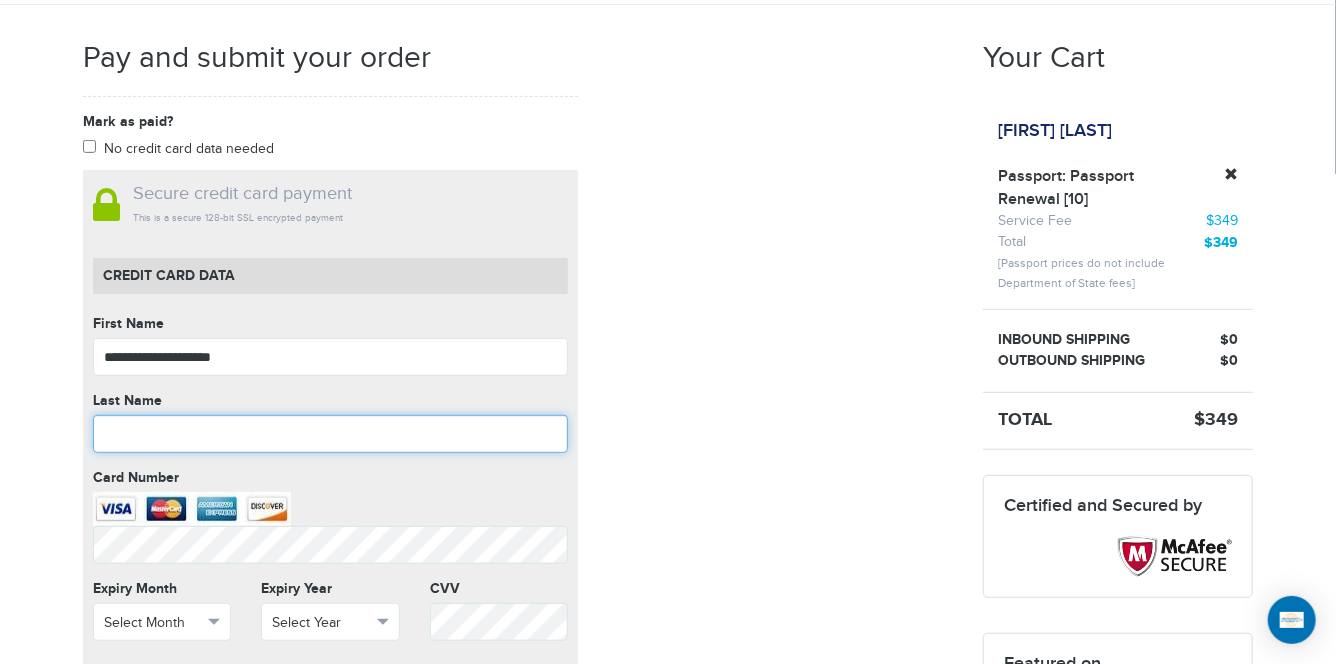 paste on "**********" 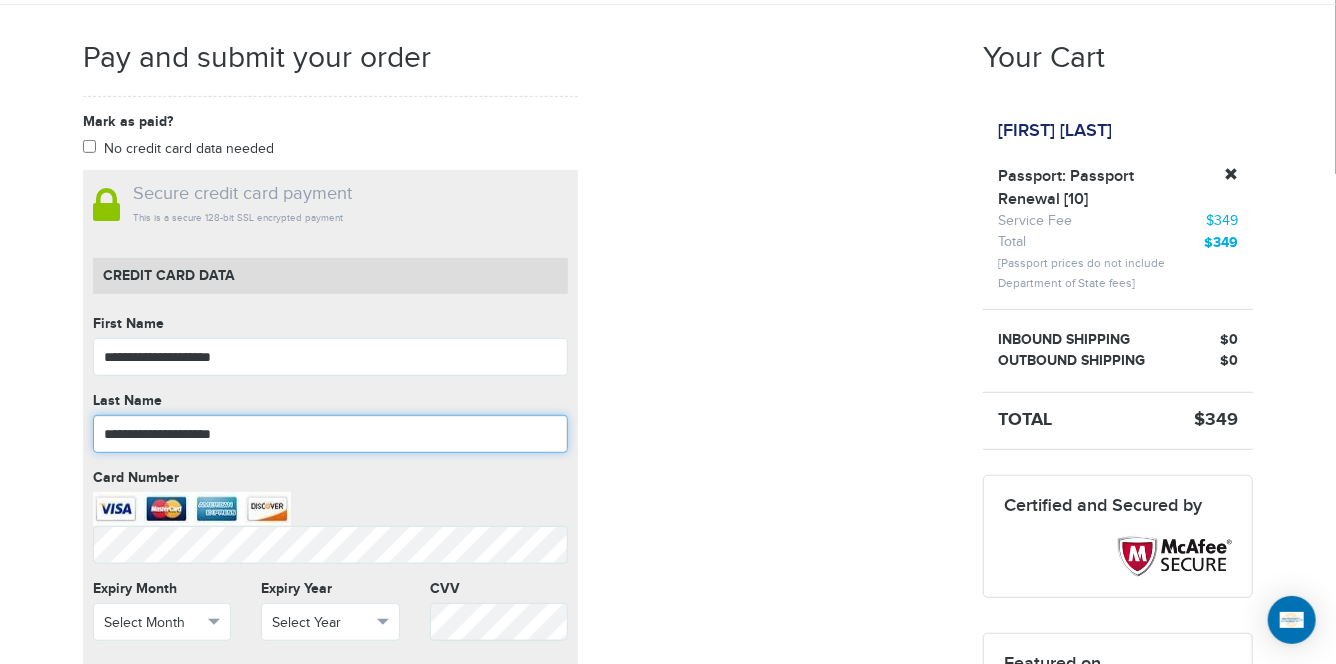 click on "**********" at bounding box center [330, 434] 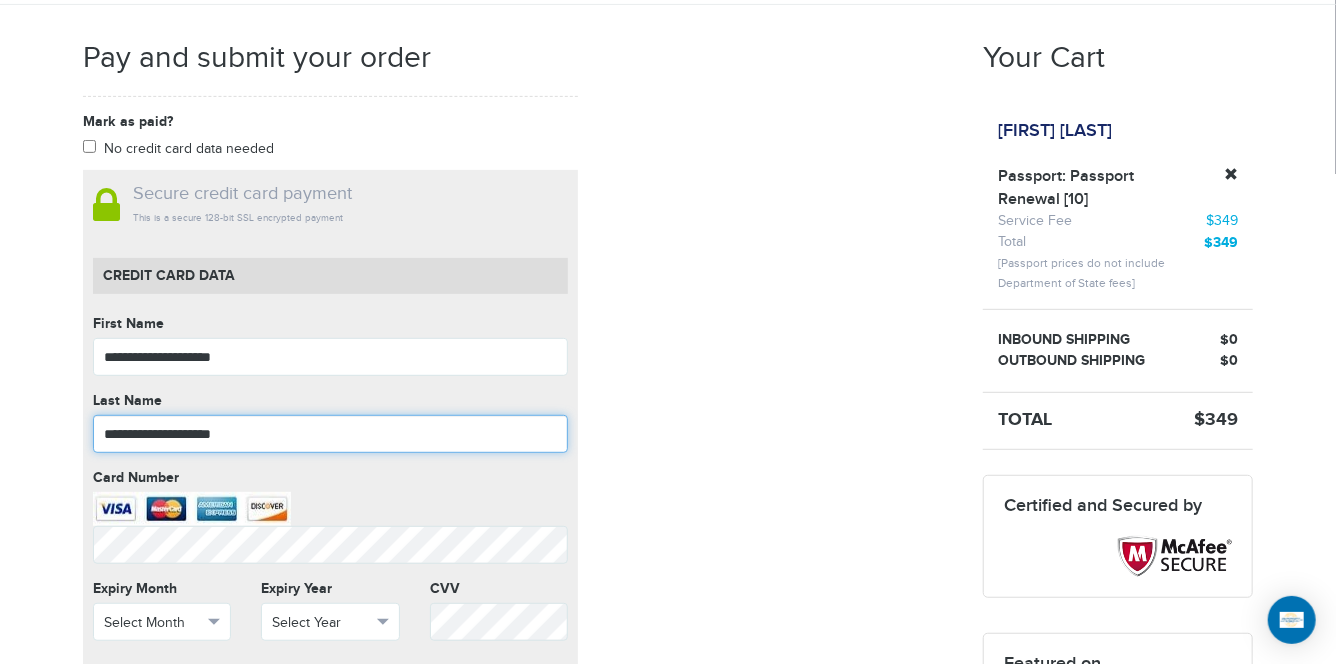 click on "**********" at bounding box center [330, 434] 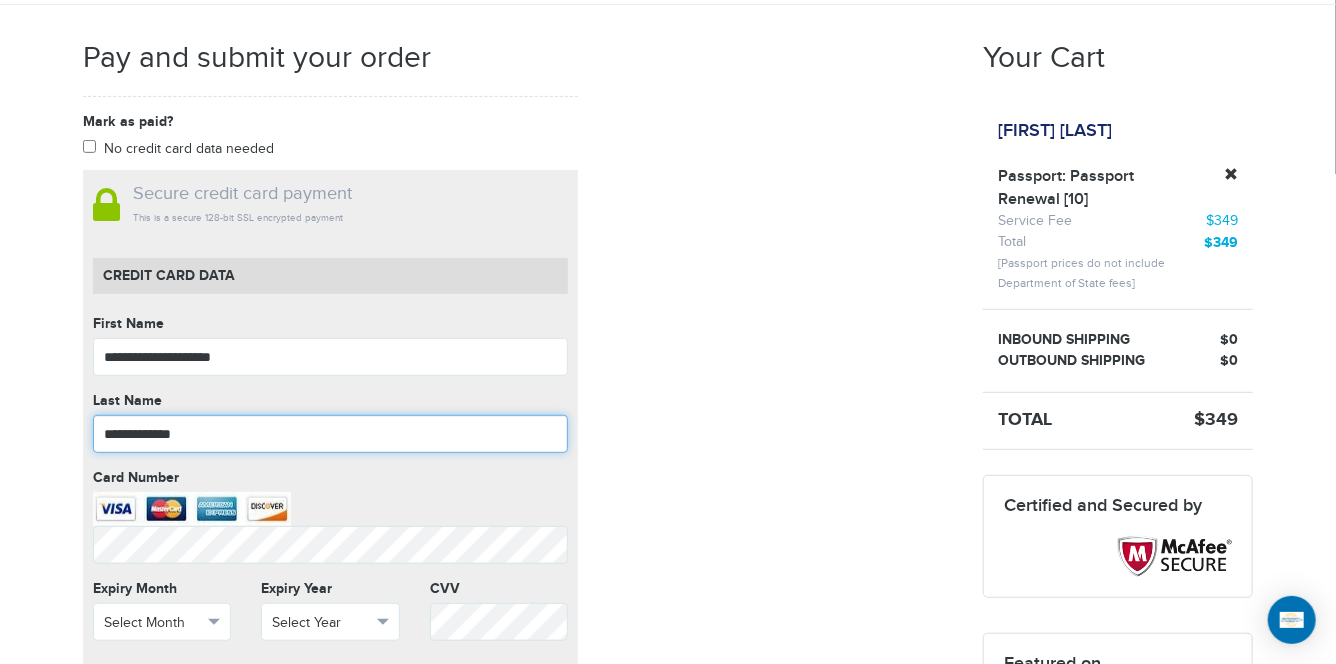 type on "**********" 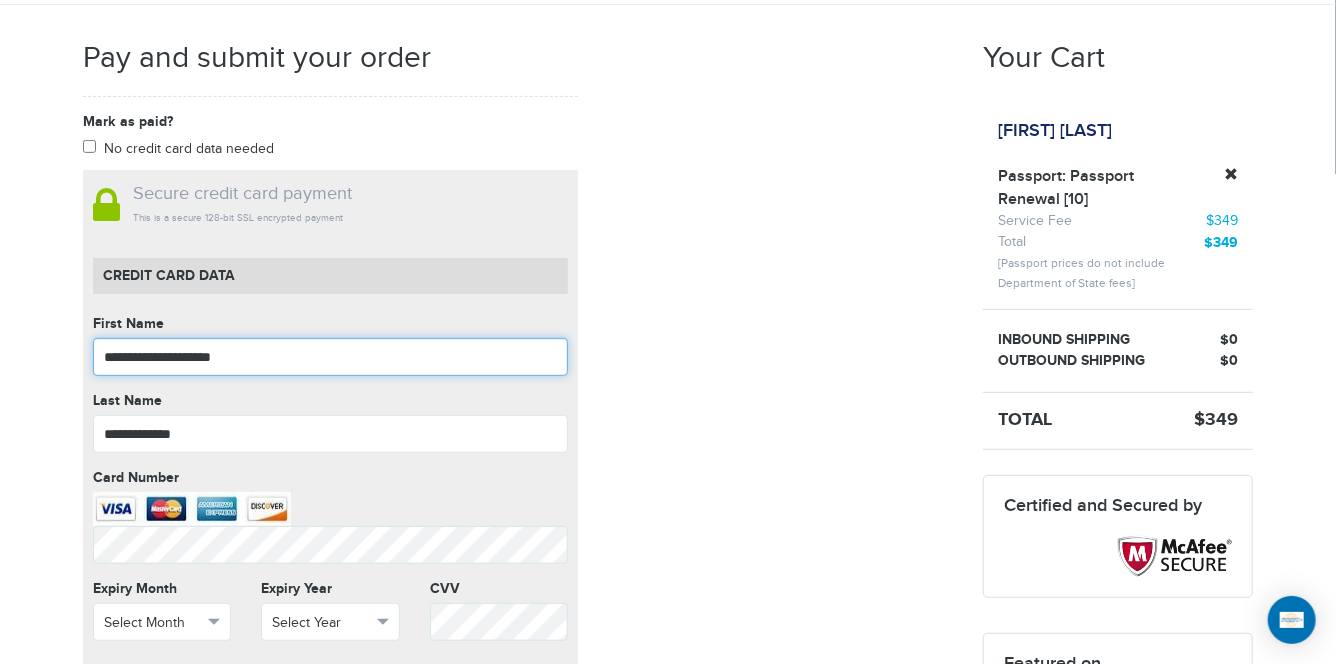 drag, startPoint x: 273, startPoint y: 353, endPoint x: 154, endPoint y: 348, distance: 119.104996 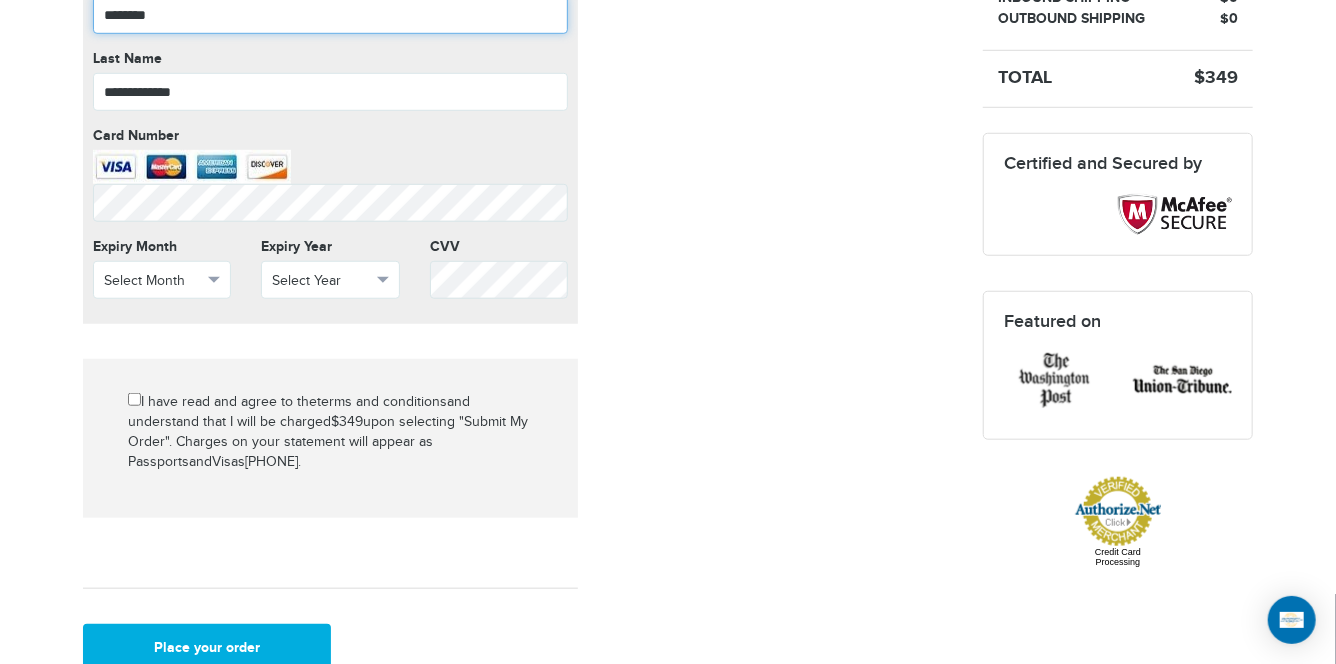 scroll, scrollTop: 701, scrollLeft: 0, axis: vertical 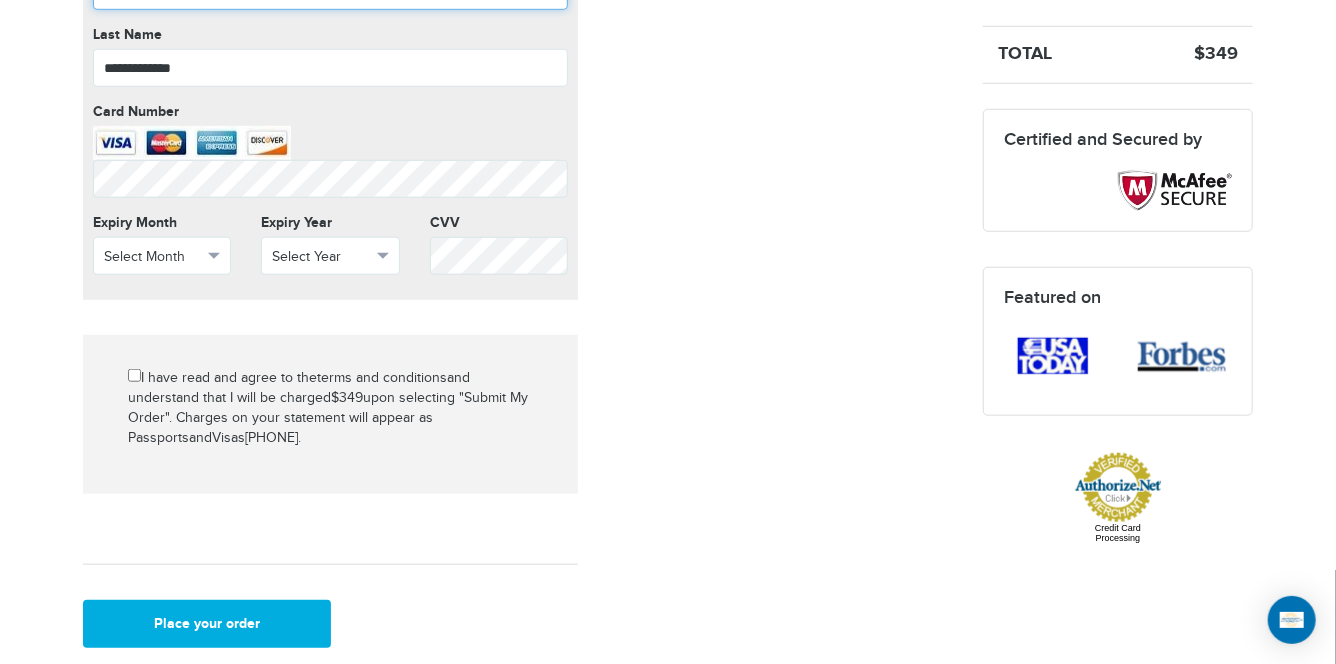 type on "*******" 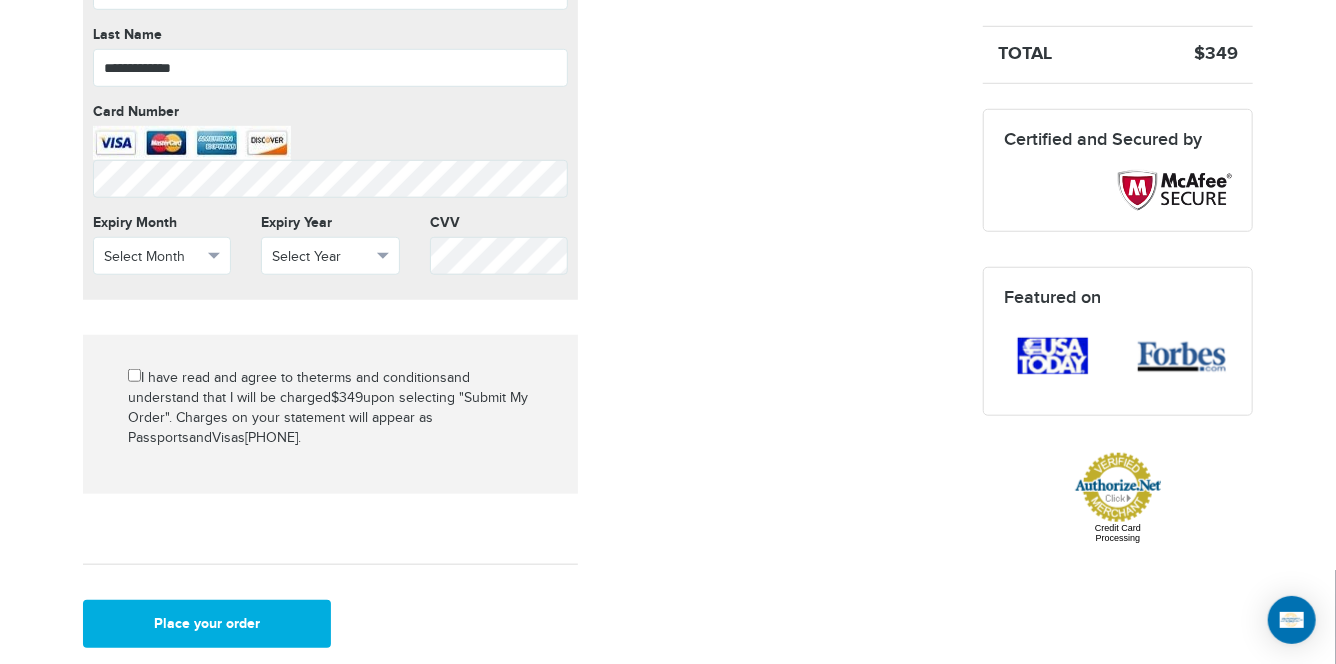 click on "**********" at bounding box center [518, 196] 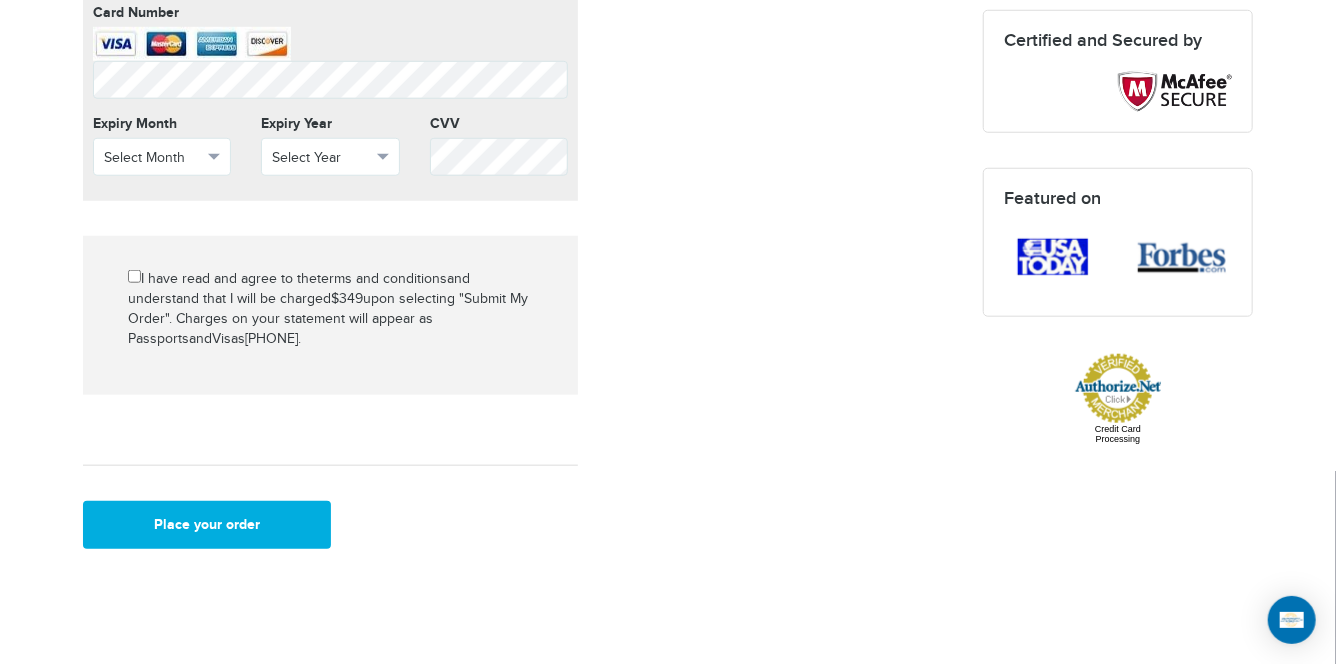 scroll, scrollTop: 803, scrollLeft: 0, axis: vertical 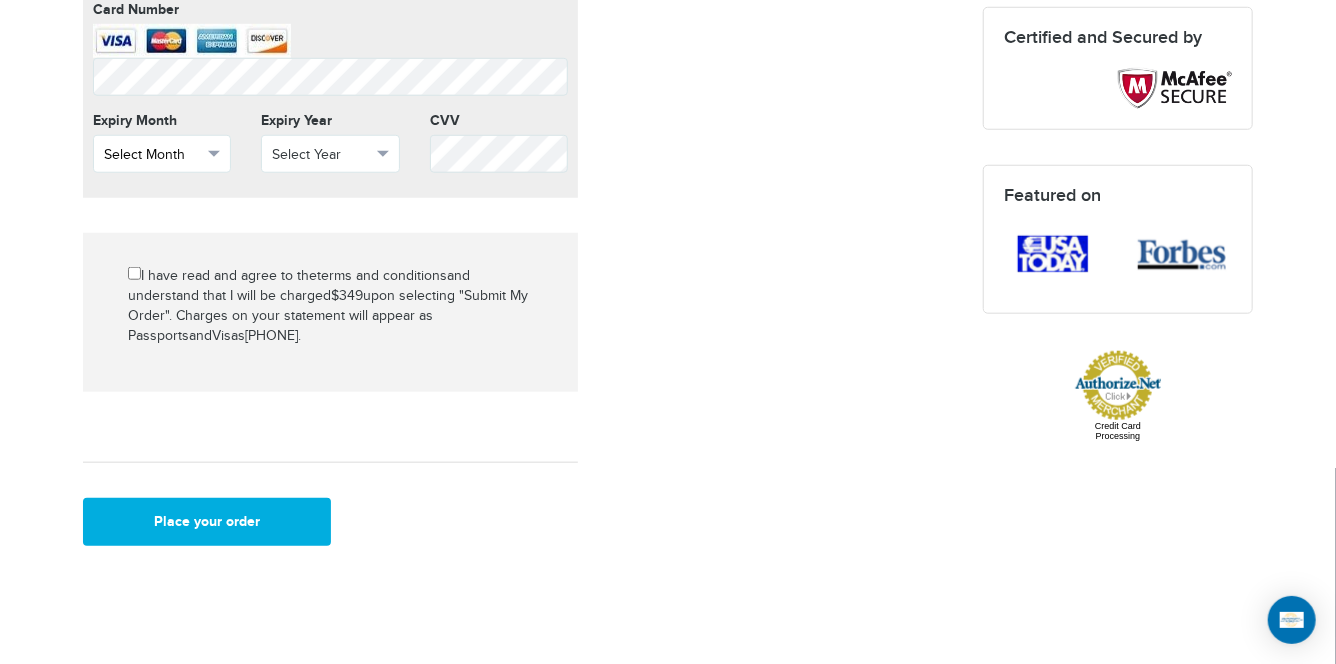click on "Select Month" at bounding box center (153, 155) 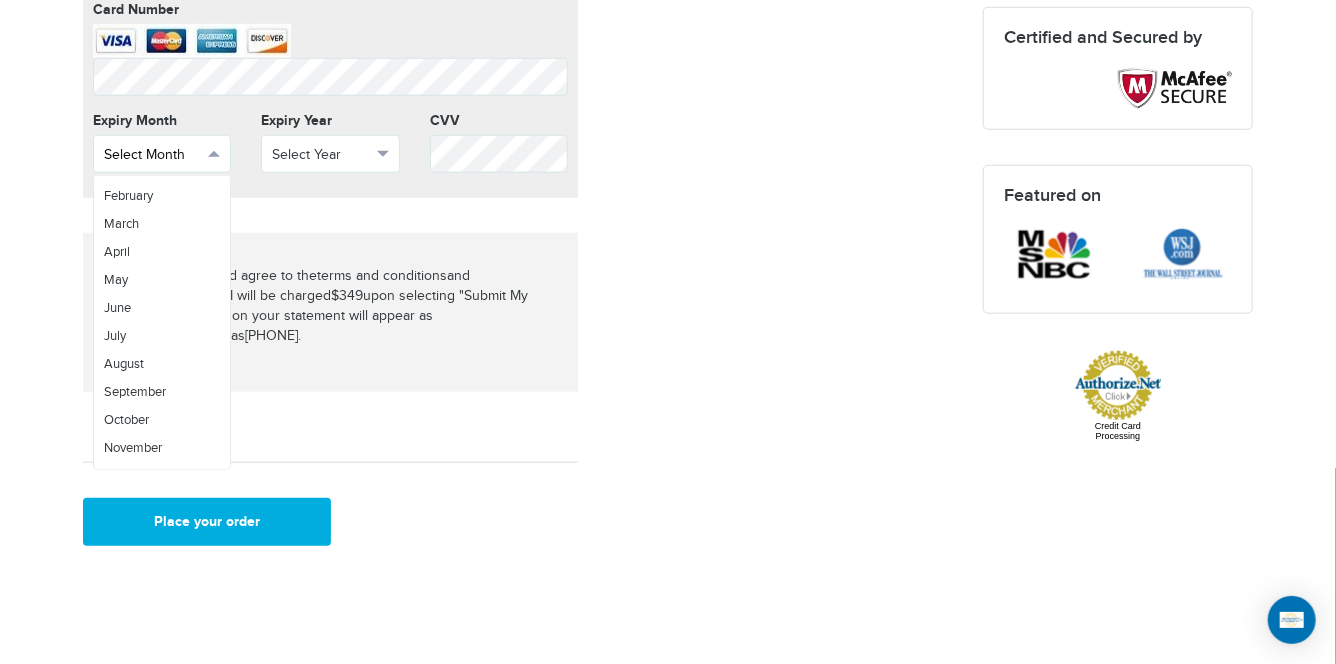 scroll, scrollTop: 70, scrollLeft: 0, axis: vertical 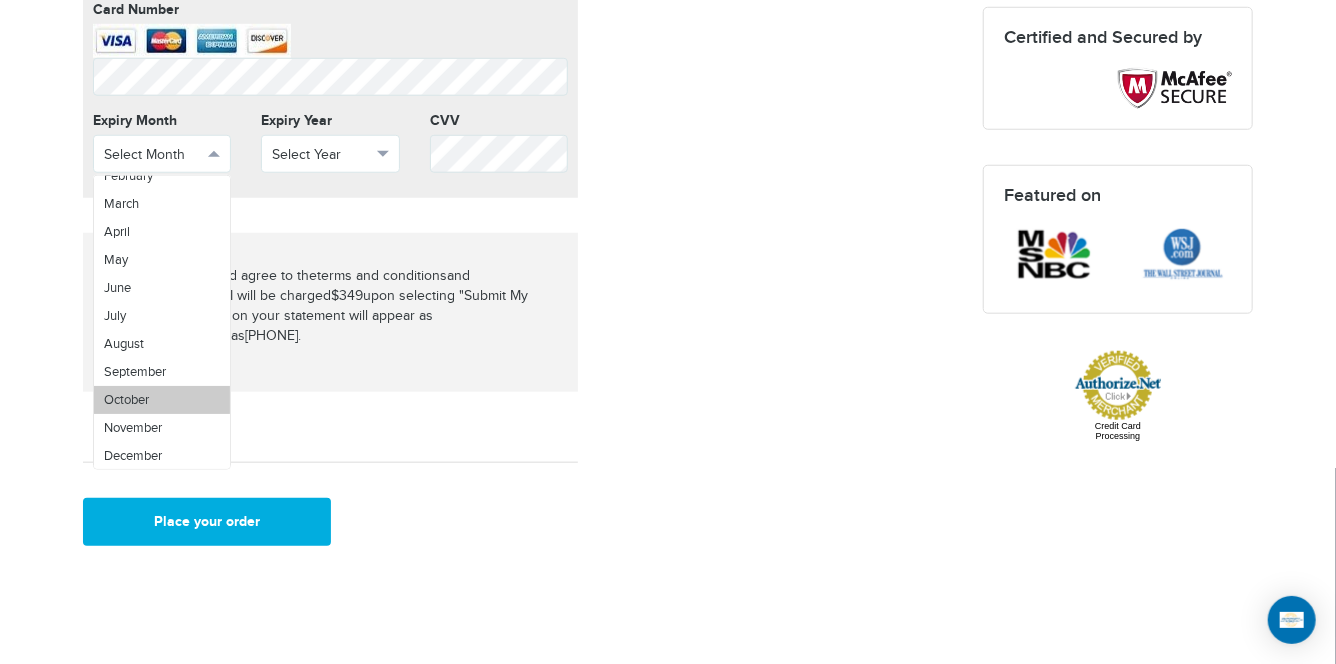 click on "October" at bounding box center (126, 400) 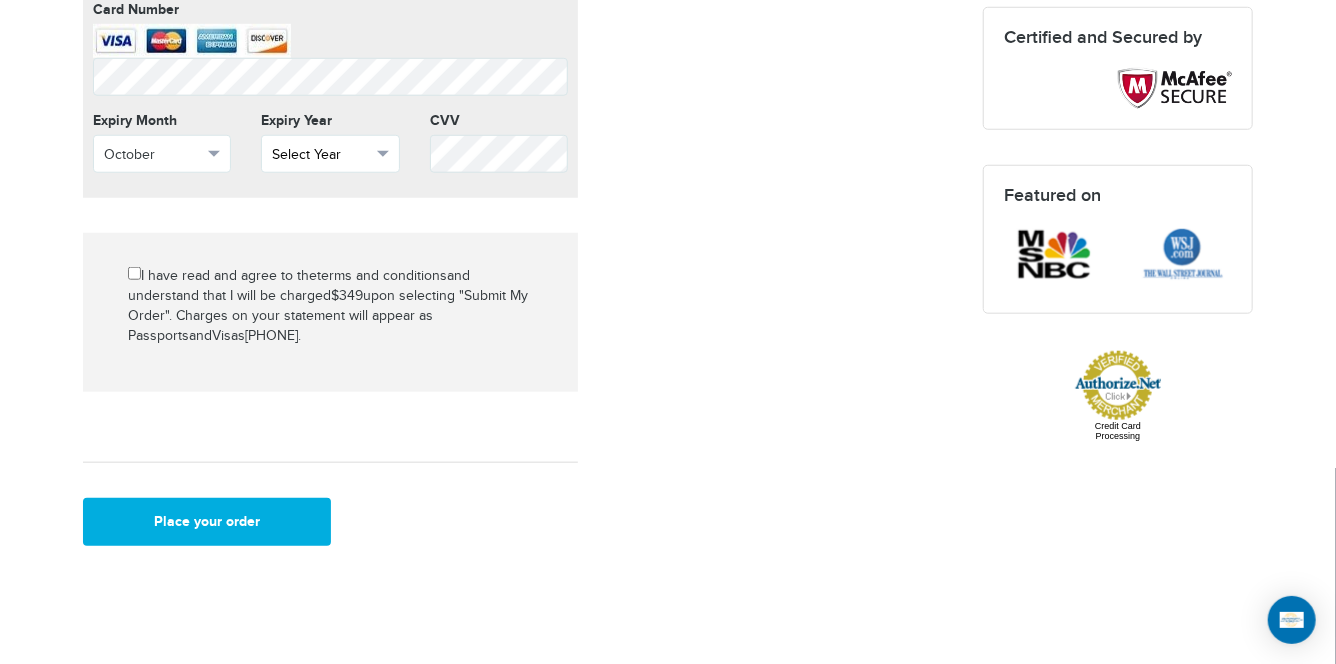 click on "Select Year" at bounding box center [321, 155] 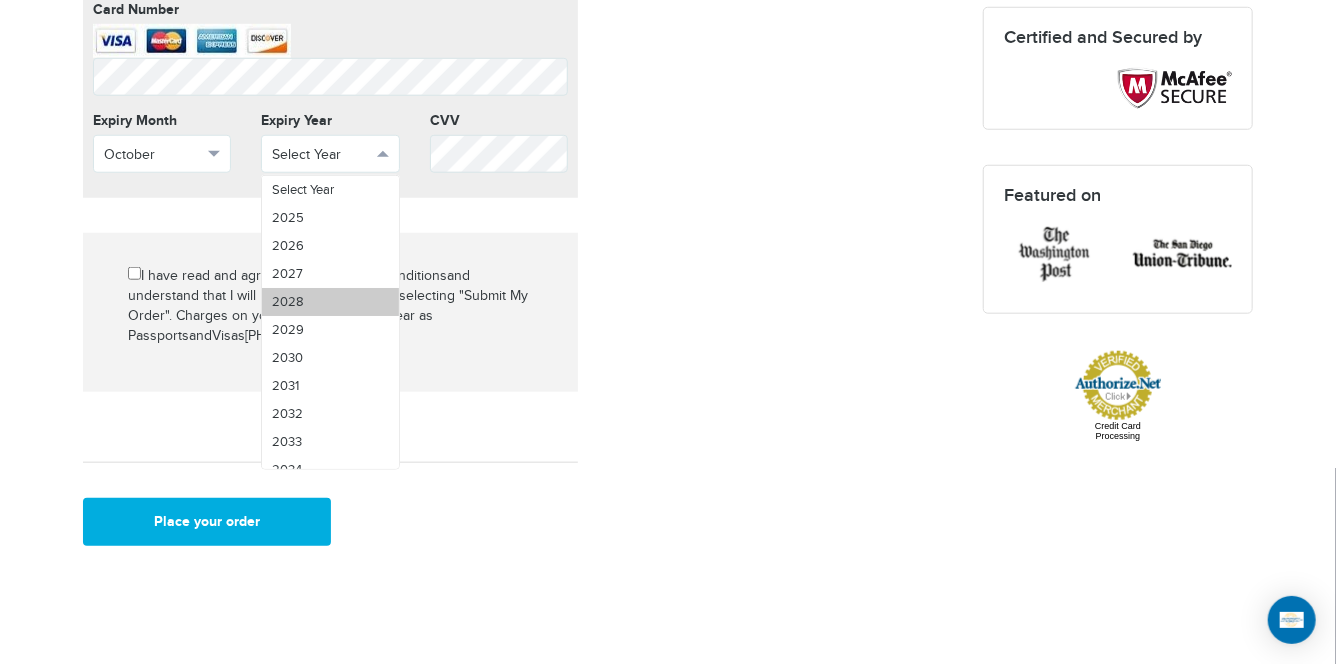 click on "2028" at bounding box center (330, 302) 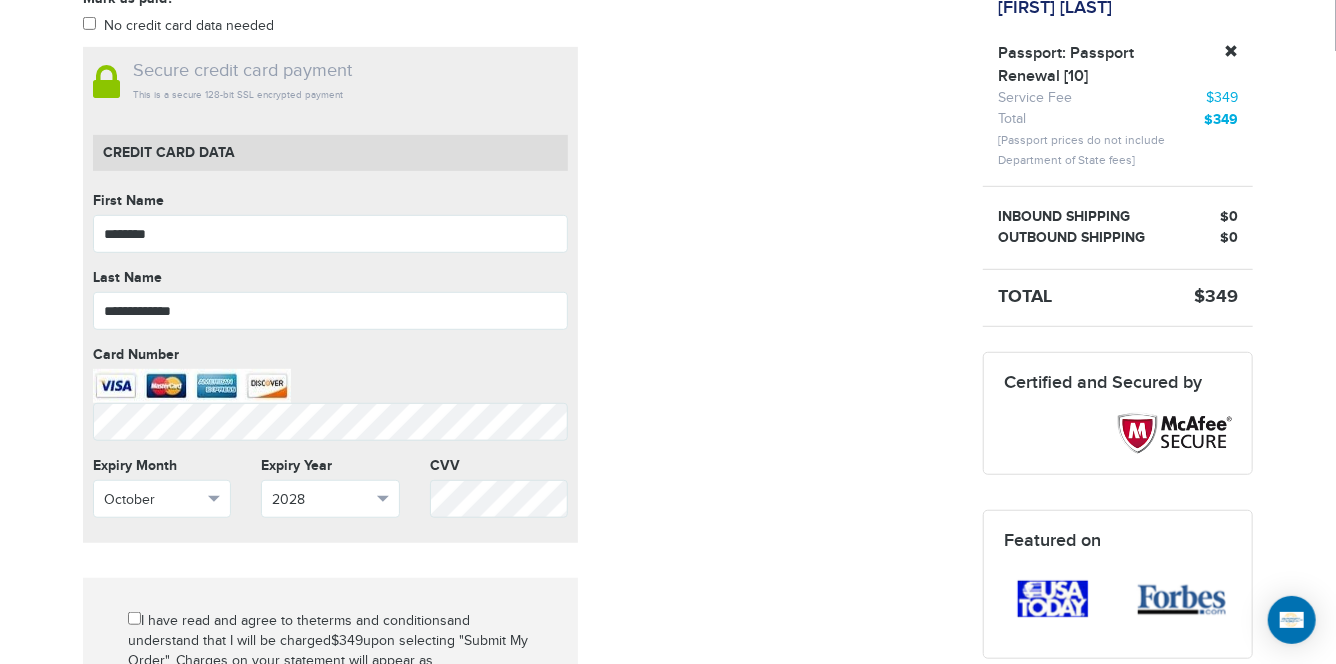 click on "**********" at bounding box center [518, 439] 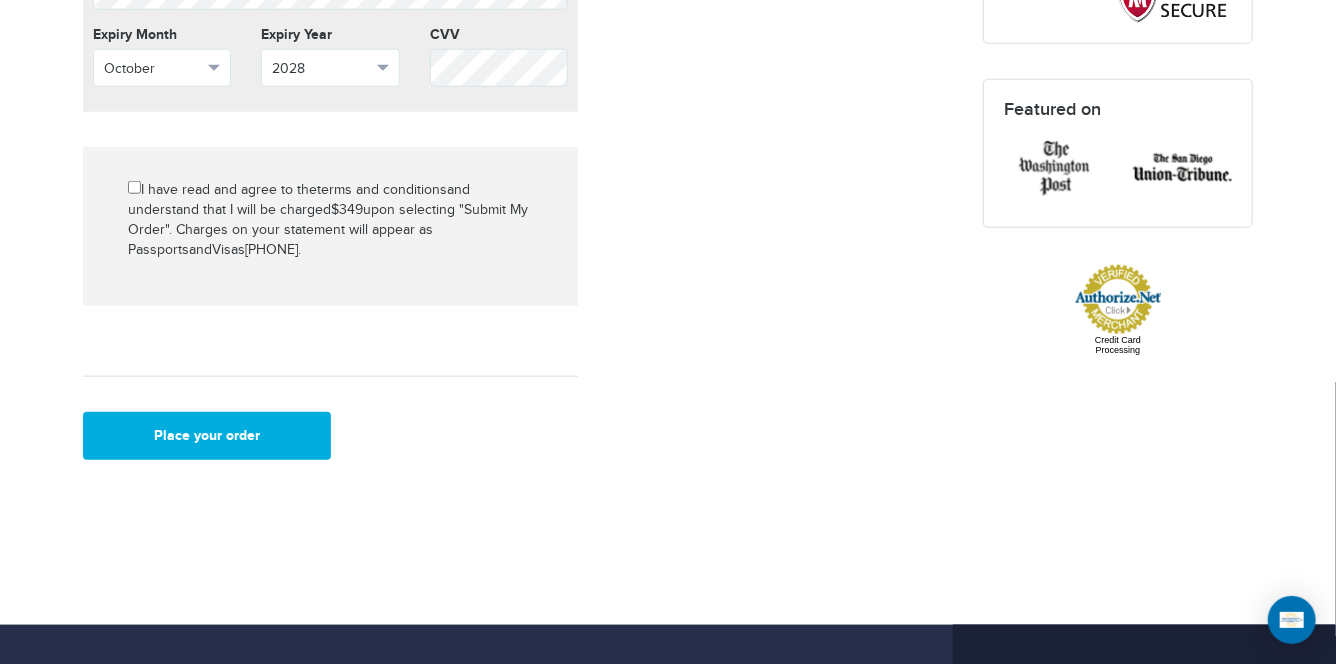 scroll, scrollTop: 890, scrollLeft: 0, axis: vertical 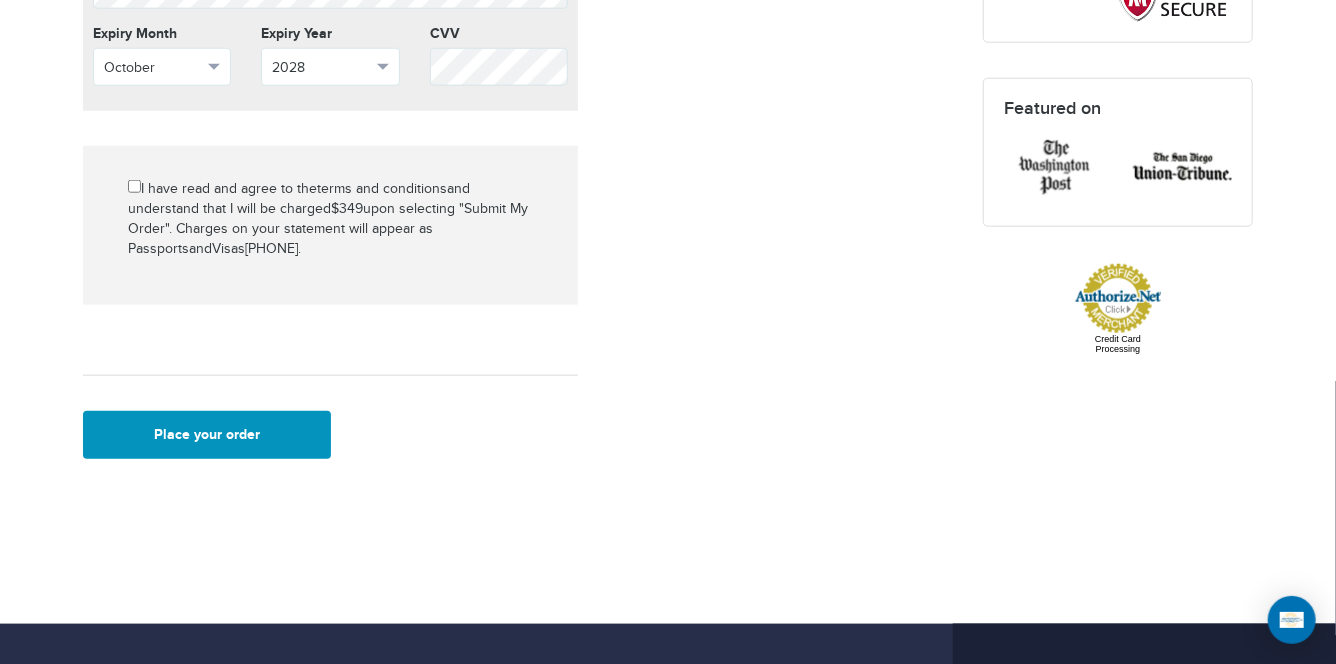 click on "Place your order" at bounding box center (207, 435) 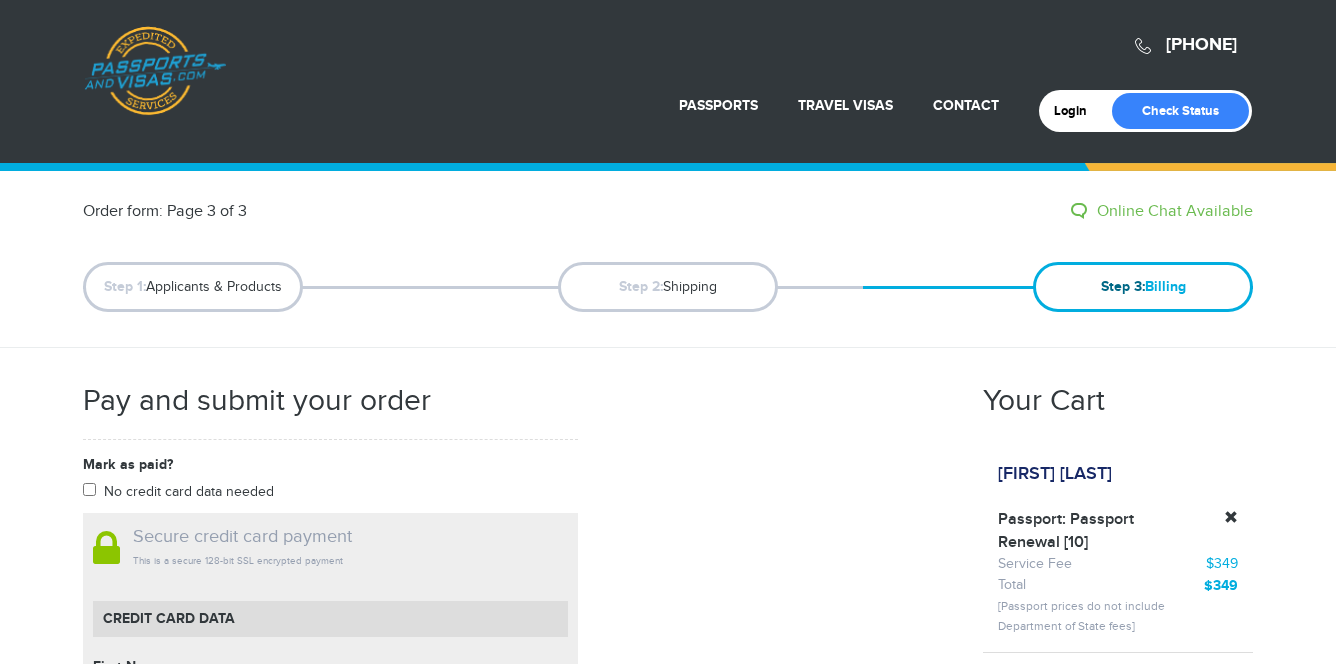 scroll, scrollTop: 898, scrollLeft: 0, axis: vertical 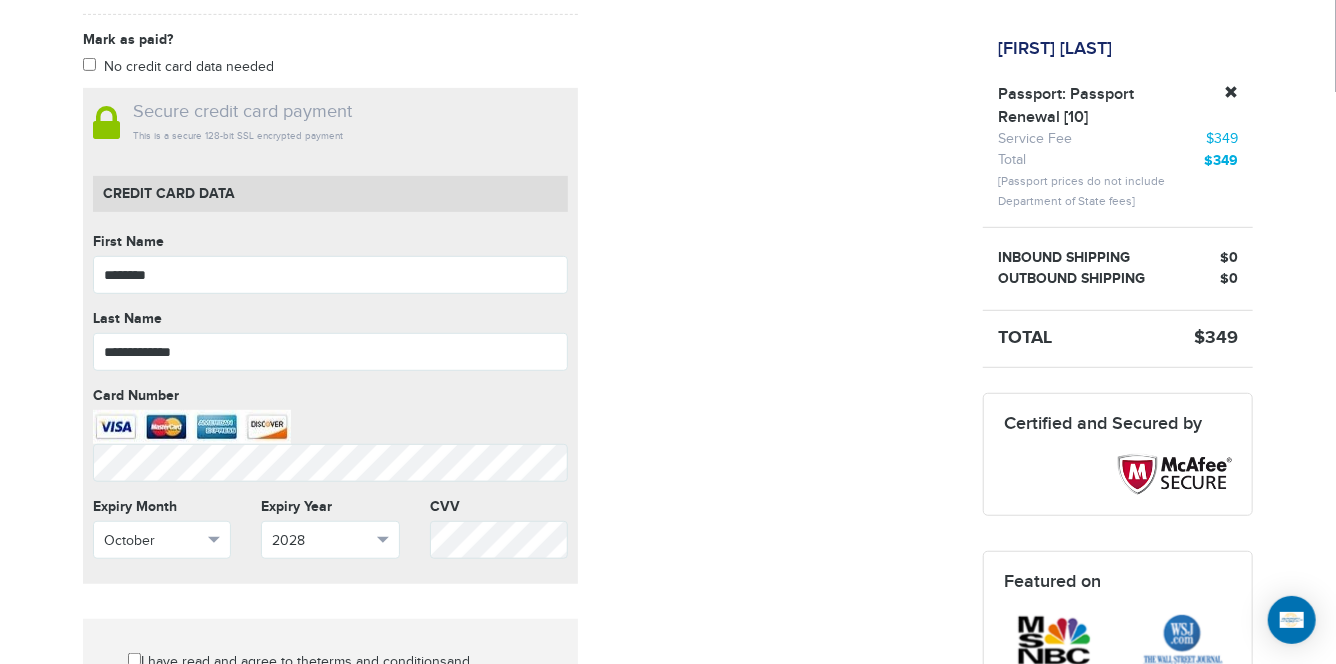 click on "**********" at bounding box center (518, 480) 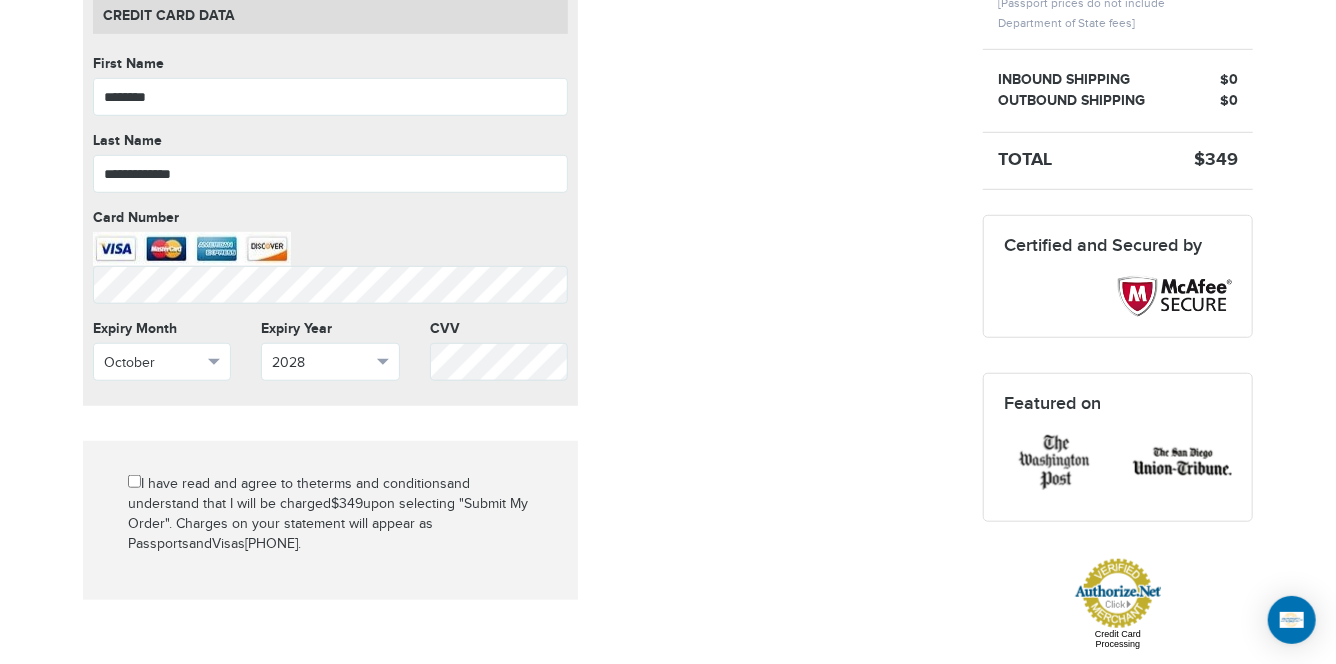 scroll, scrollTop: 599, scrollLeft: 0, axis: vertical 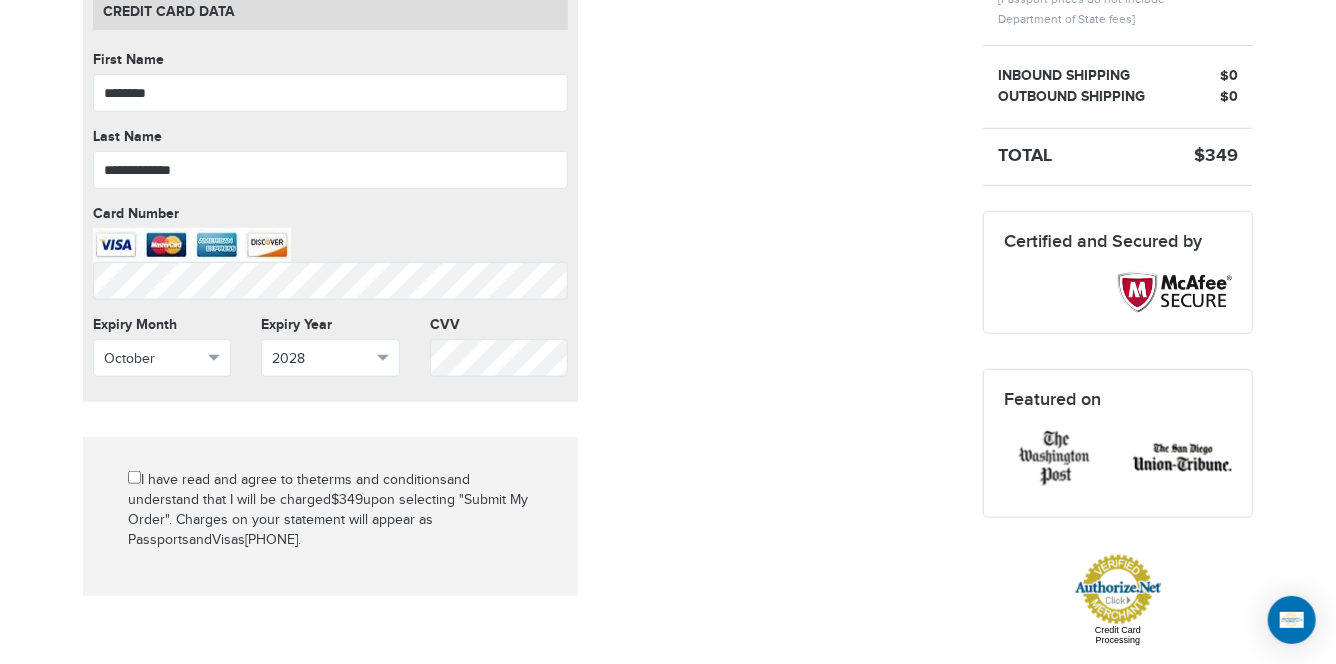 click on "**********" at bounding box center (518, 298) 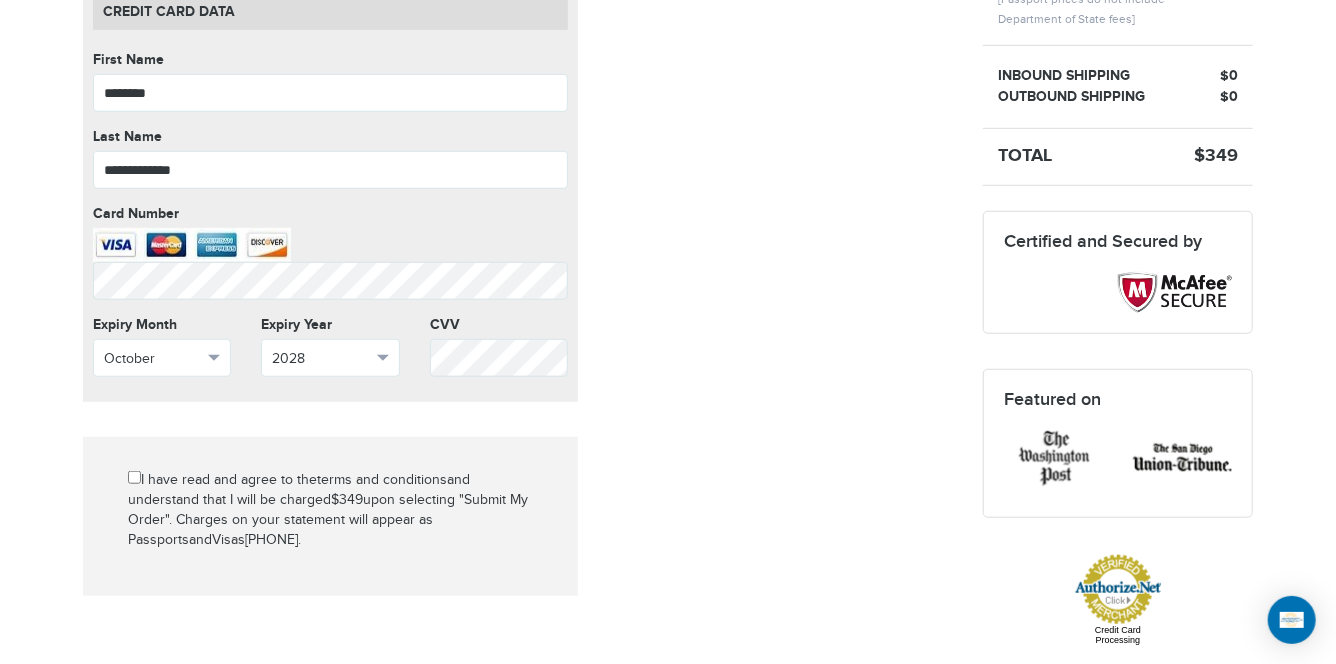 click on "**********" at bounding box center [518, 298] 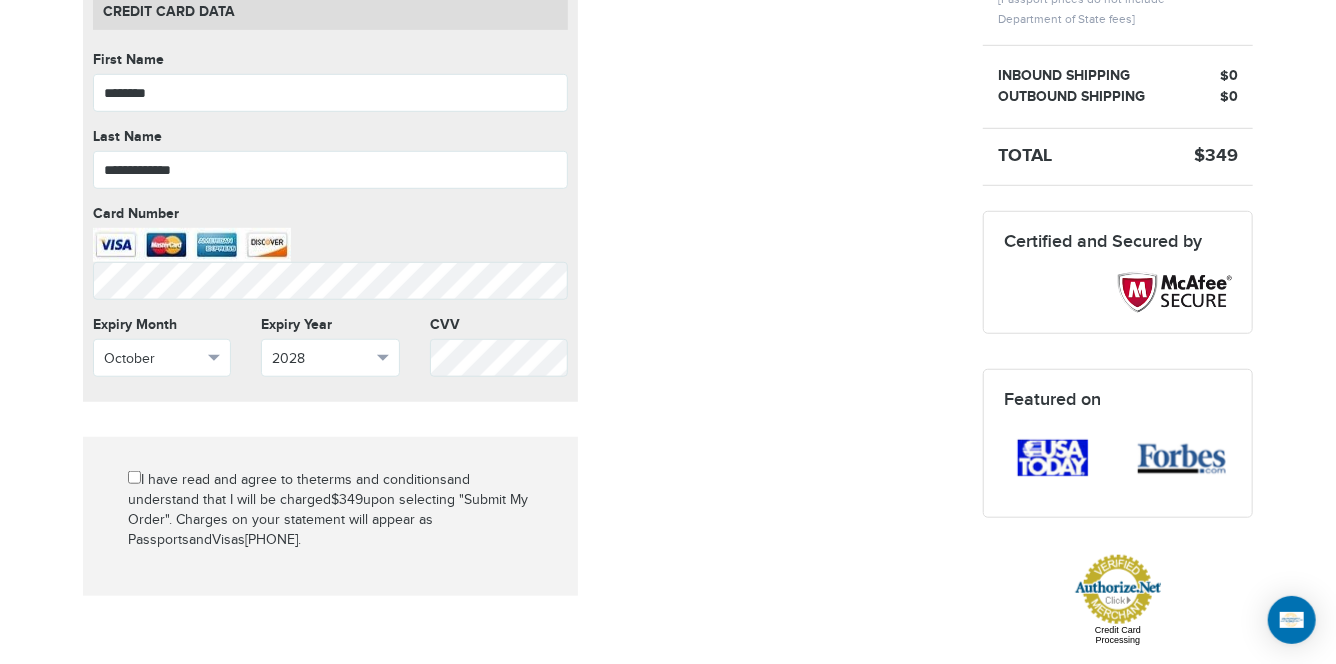 click on "**********" at bounding box center [518, 298] 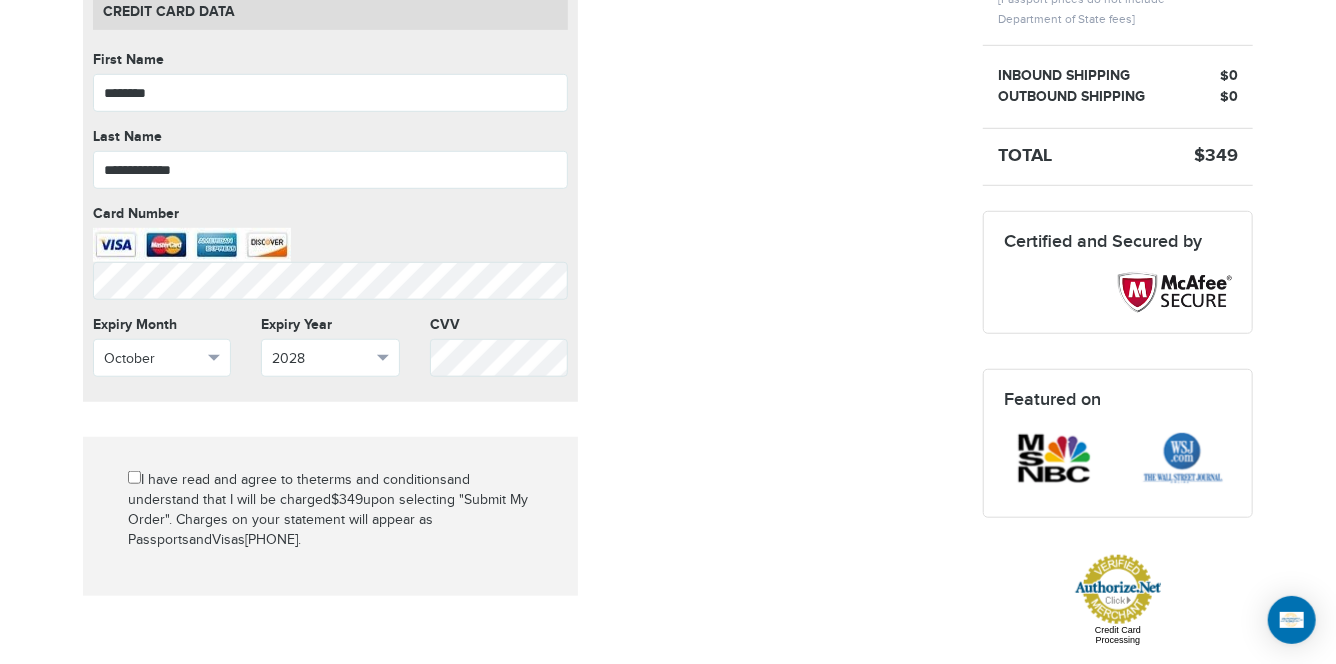 click on "**********" at bounding box center [518, 298] 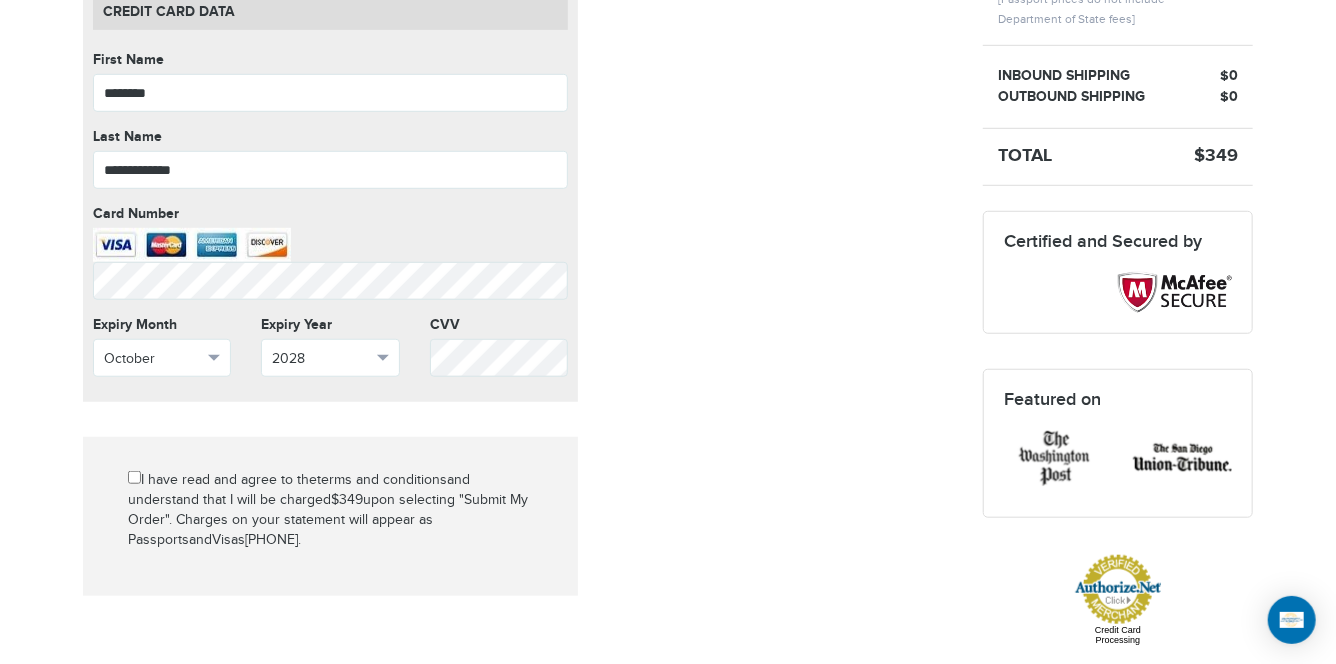 click on "**********" at bounding box center (518, 298) 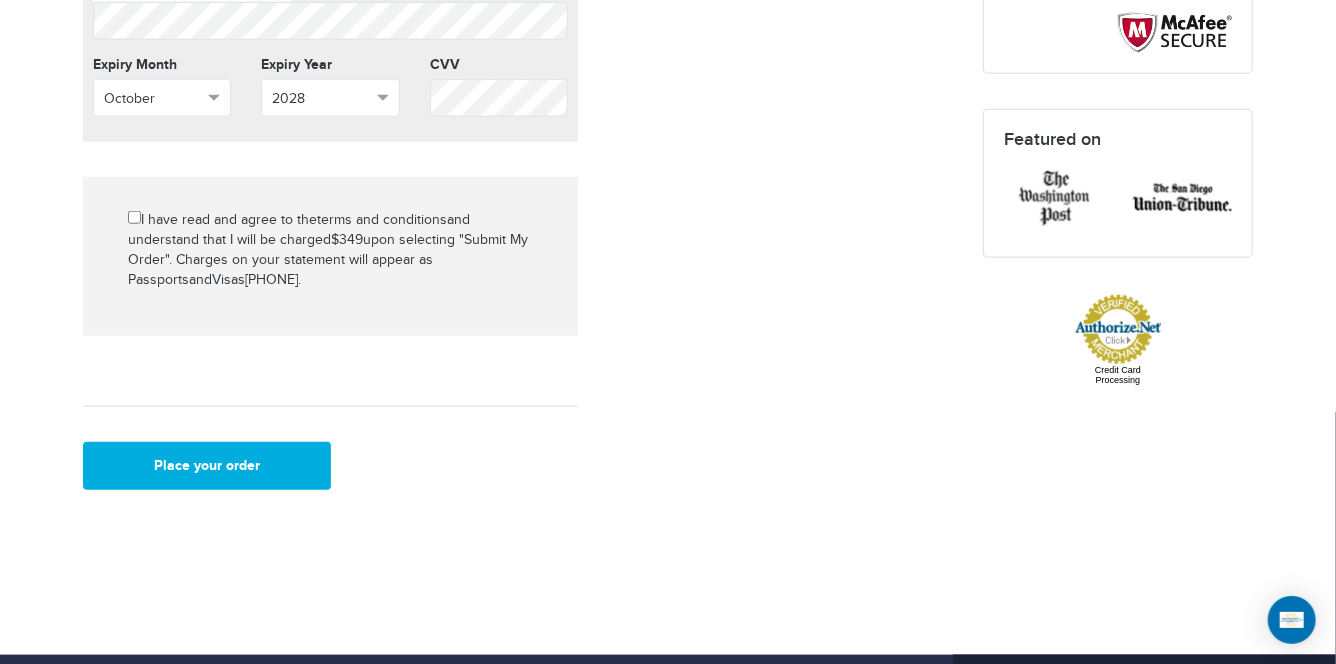 scroll, scrollTop: 867, scrollLeft: 0, axis: vertical 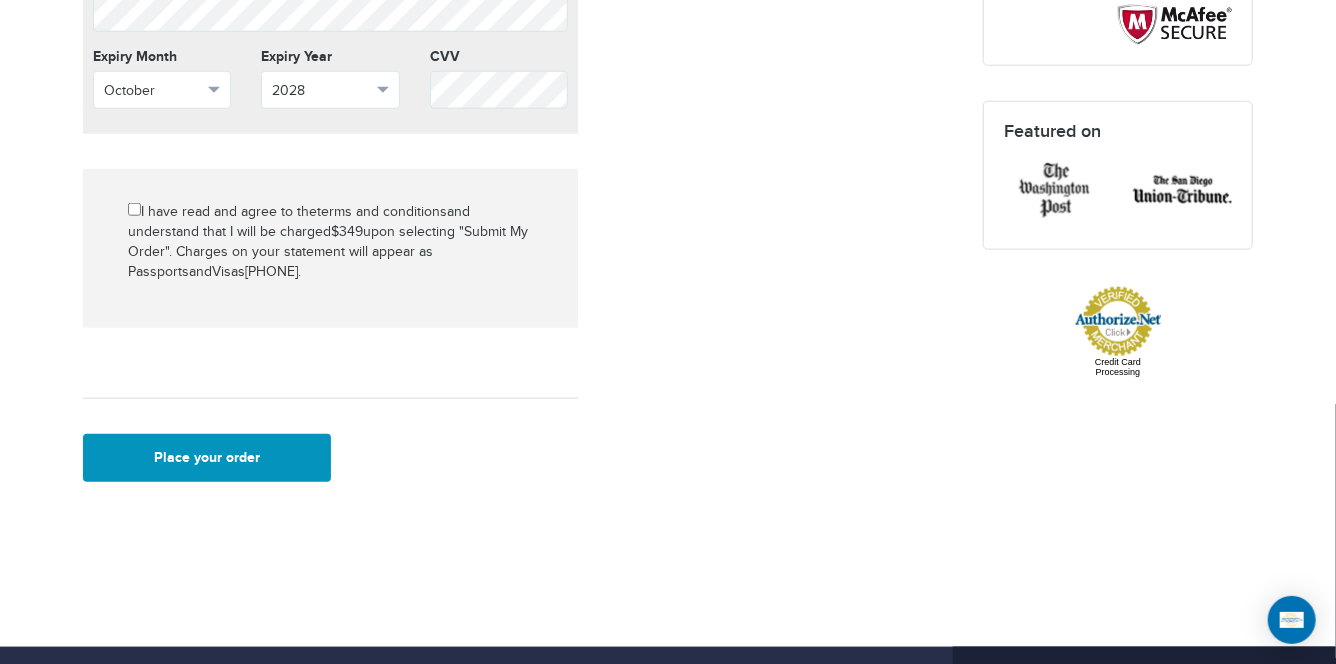 click on "Place your order" at bounding box center (207, 458) 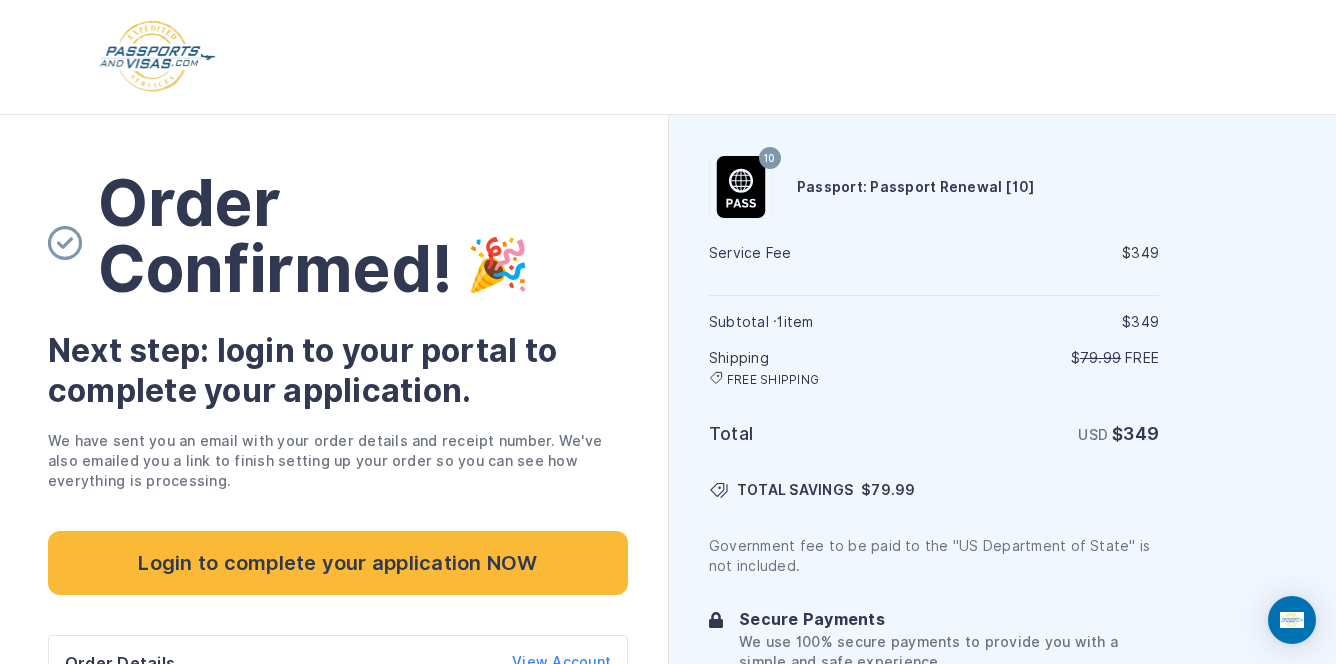 scroll, scrollTop: 0, scrollLeft: 0, axis: both 